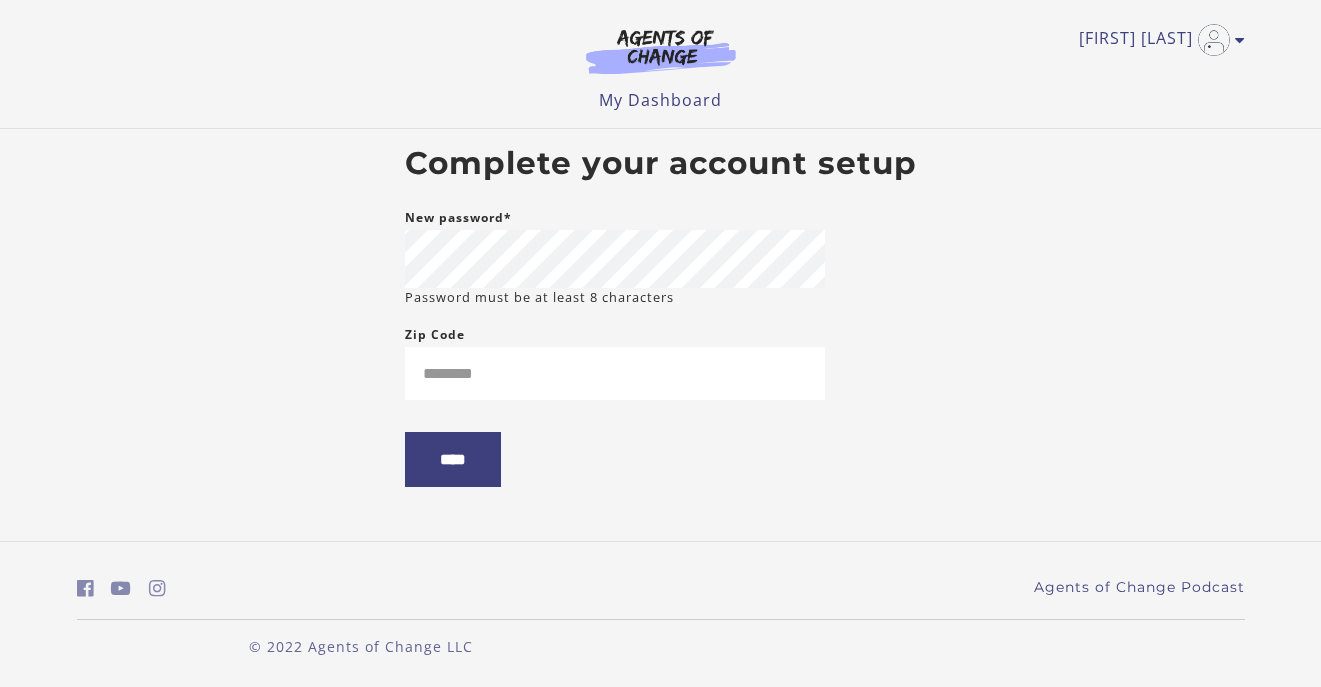 scroll, scrollTop: 0, scrollLeft: 0, axis: both 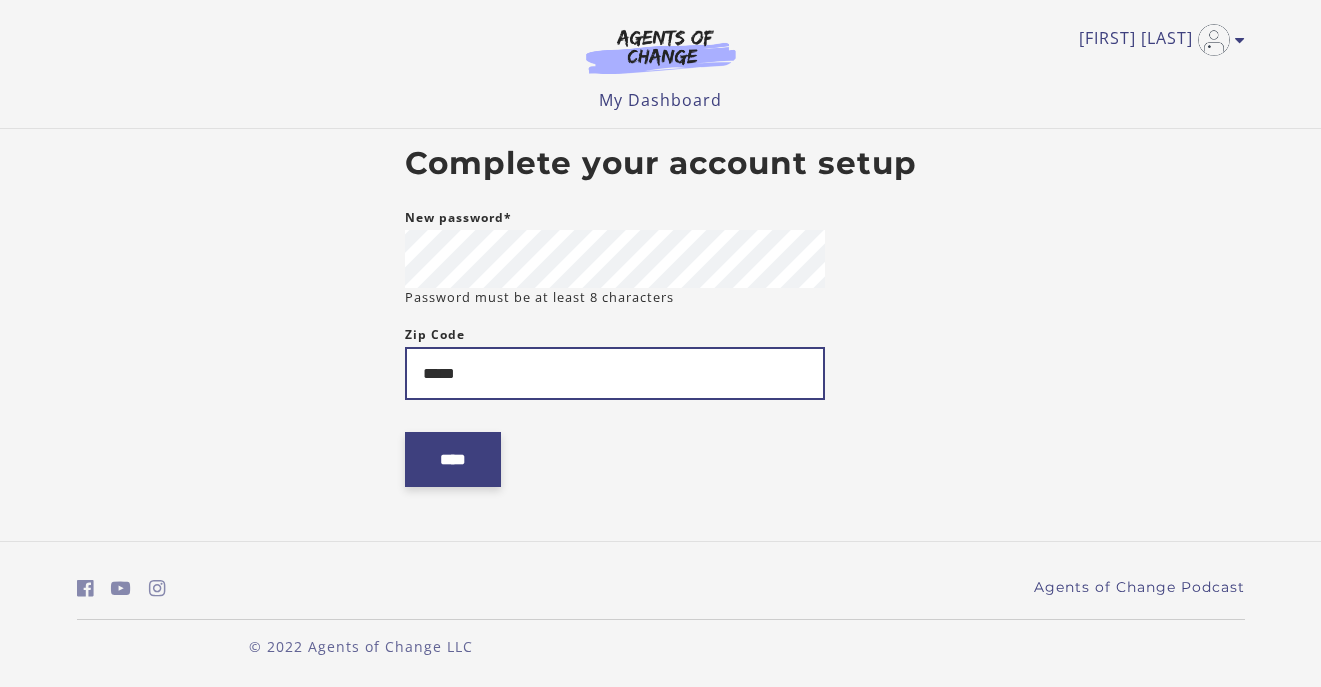 type on "*****" 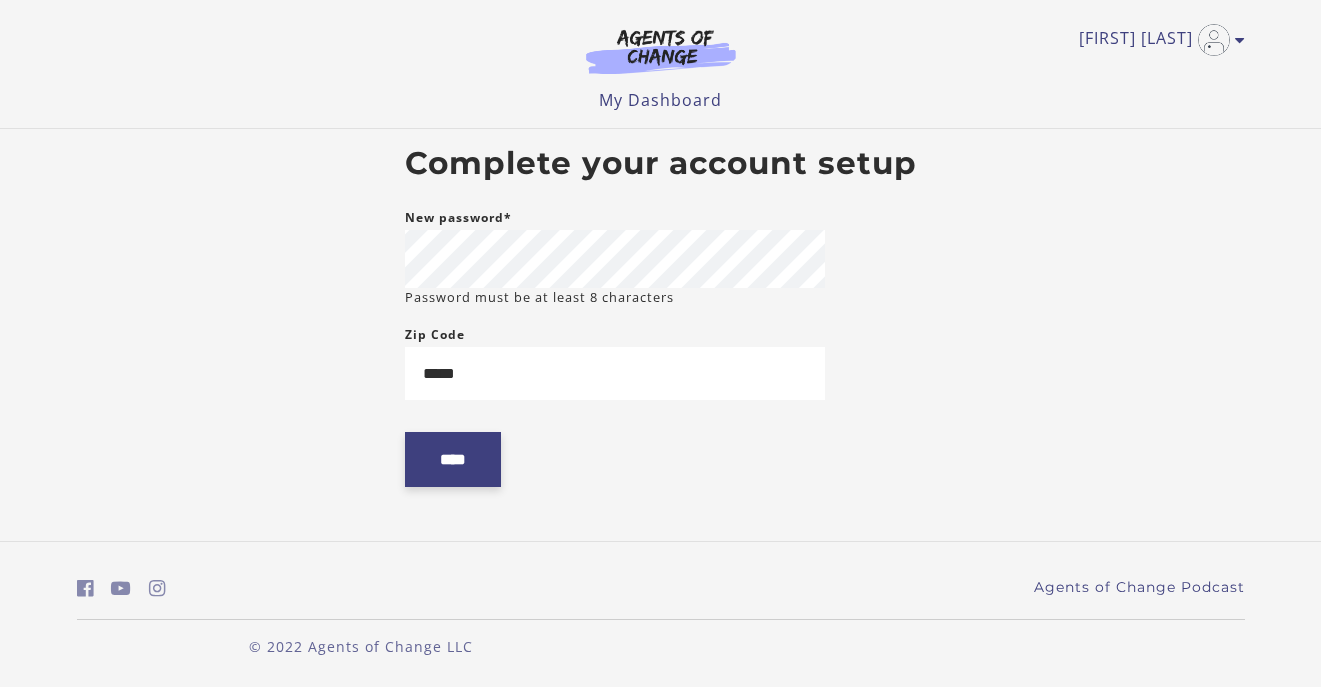 click on "****" at bounding box center (453, 459) 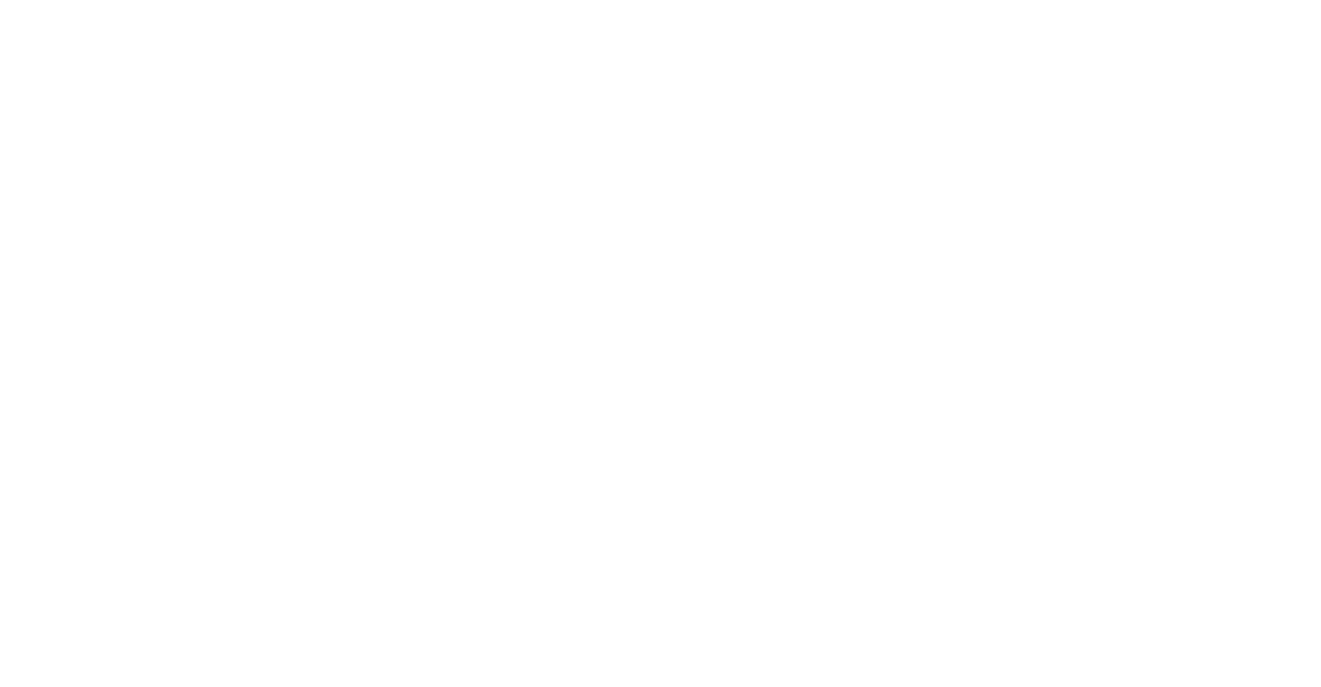 scroll, scrollTop: 0, scrollLeft: 0, axis: both 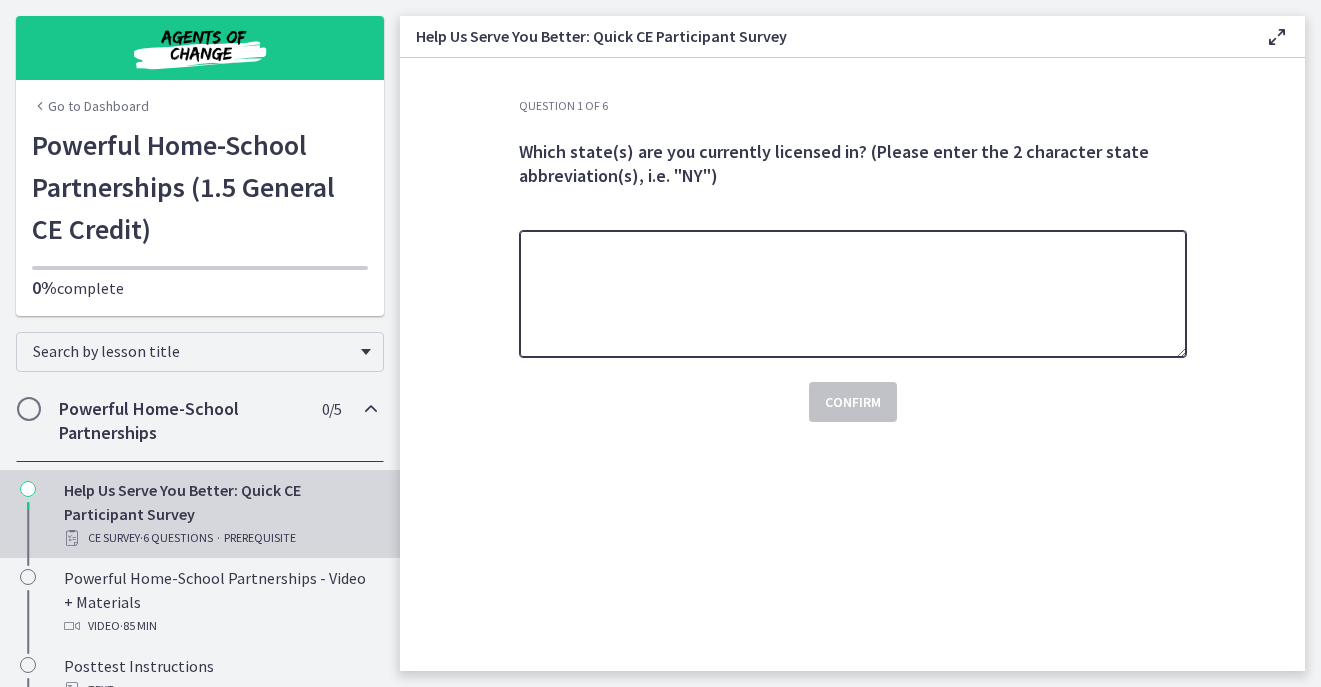 click at bounding box center (853, 294) 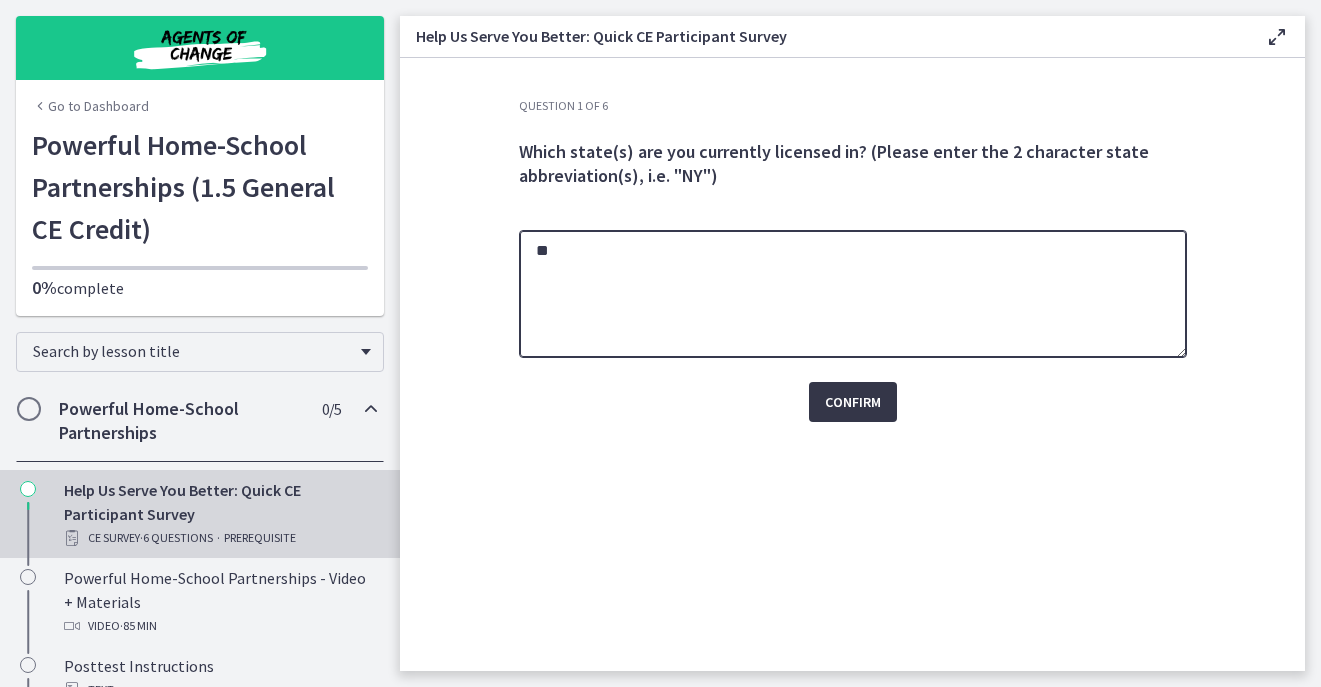 type on "**" 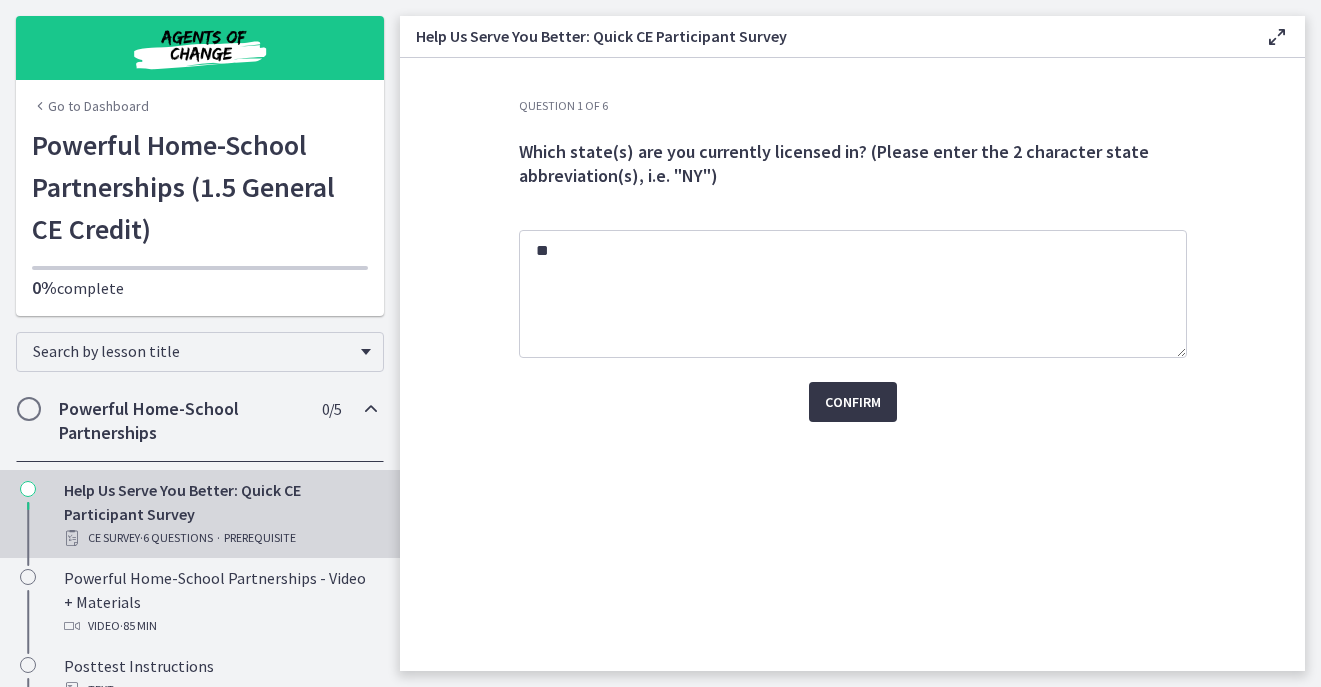 click on "Confirm" at bounding box center (853, 402) 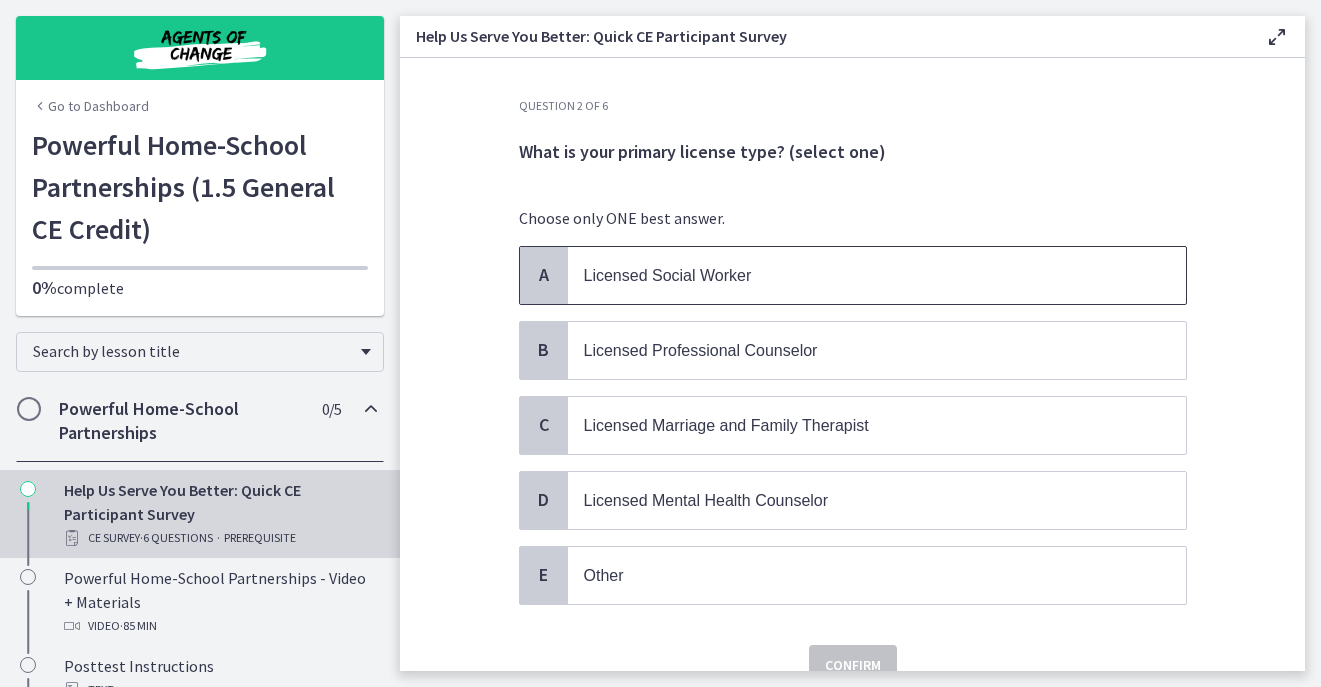 click on "Licensed Social Worker" at bounding box center (668, 275) 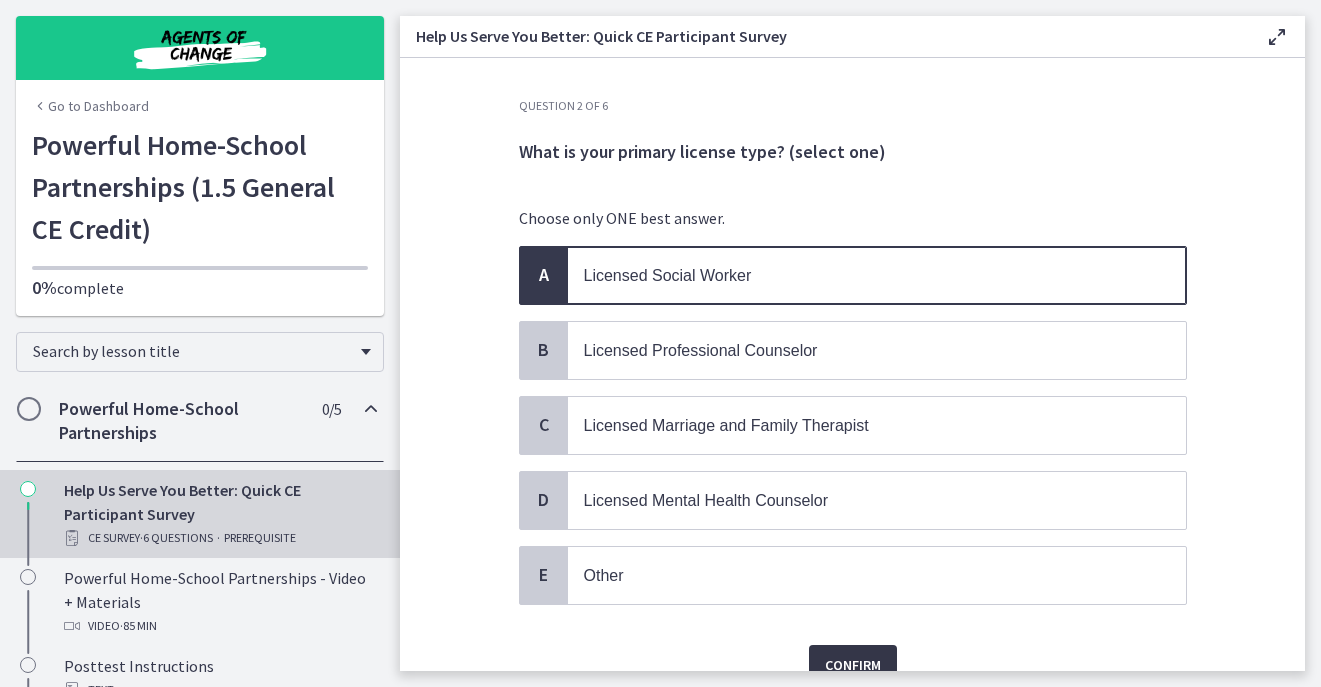 click on "Confirm" at bounding box center [853, 665] 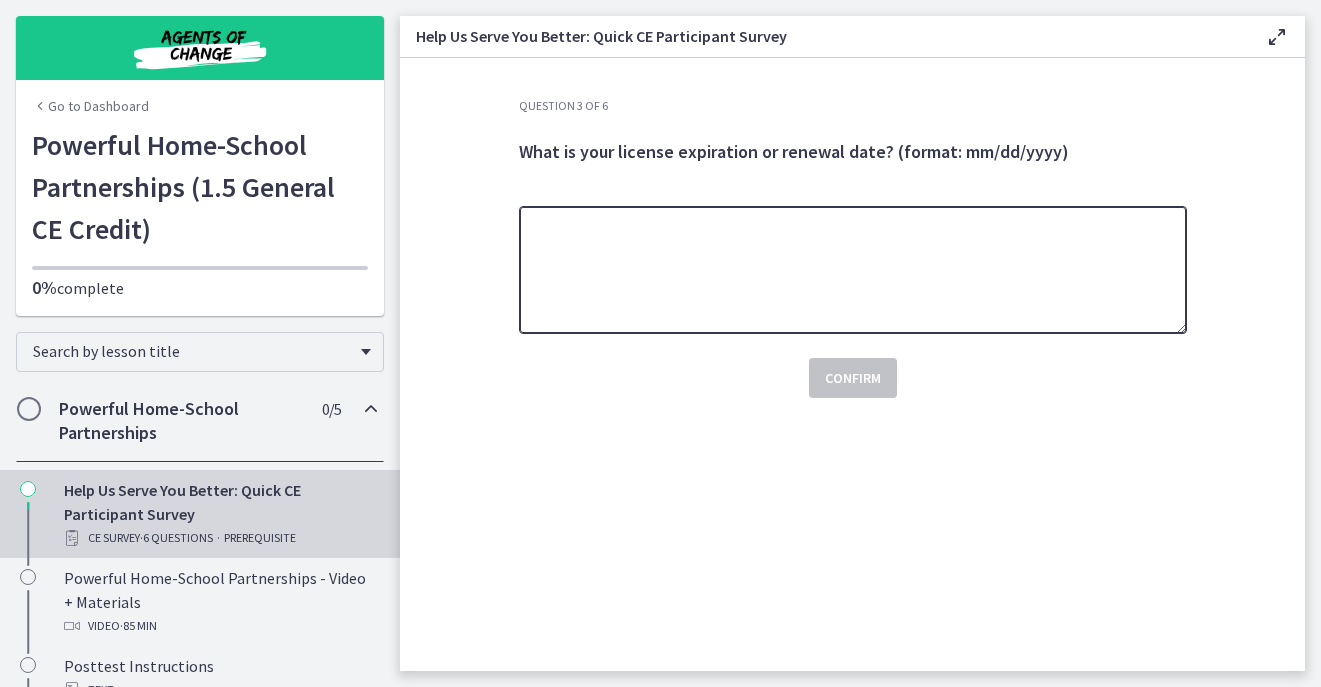 click at bounding box center [853, 270] 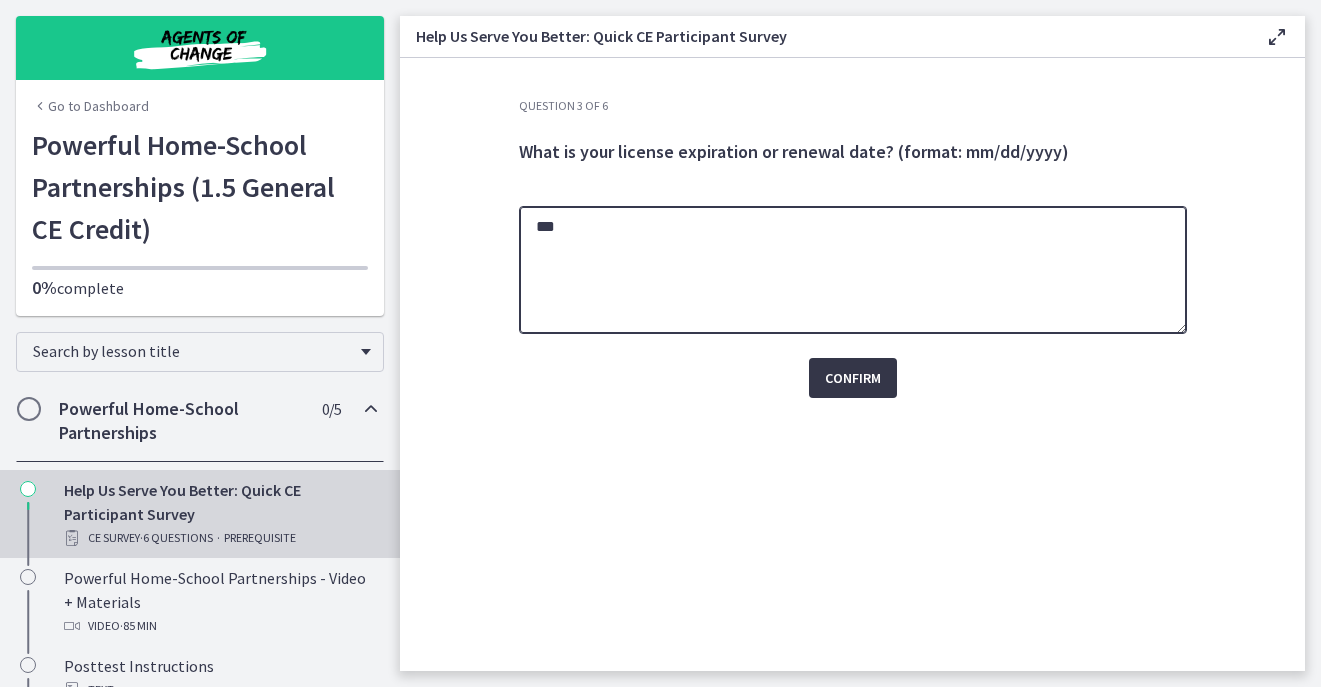 type on "***" 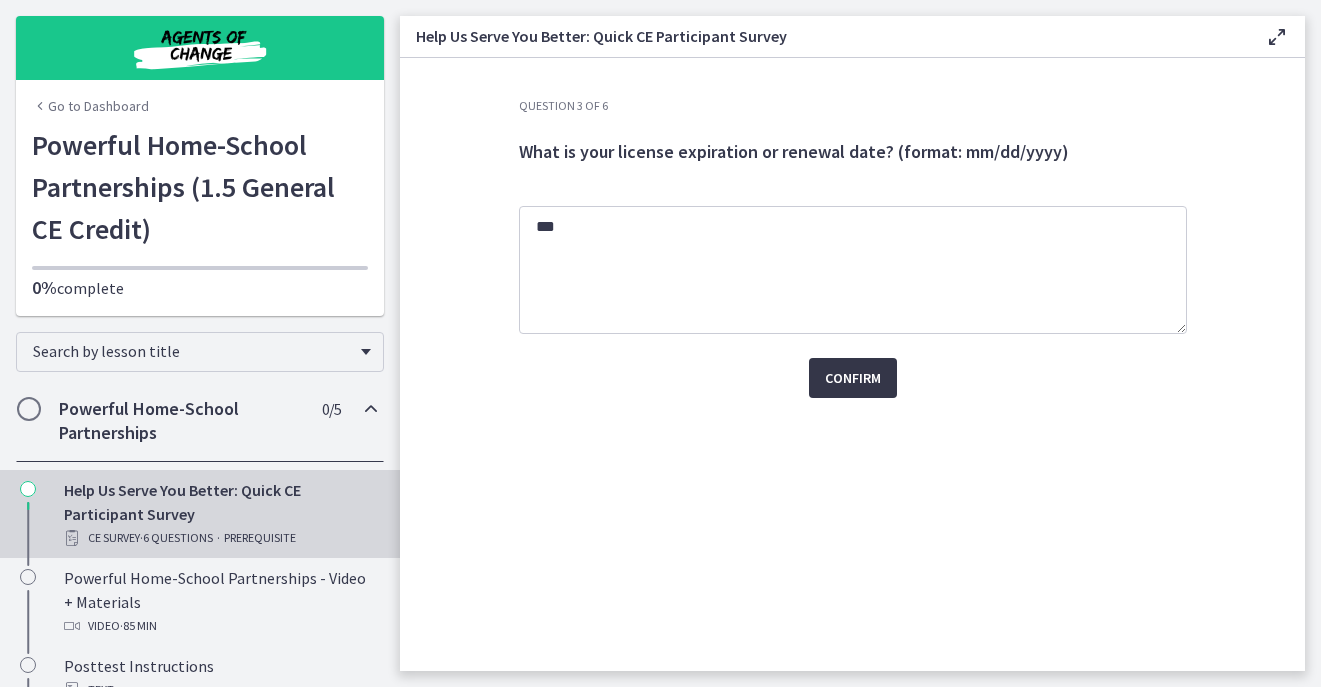 click on "Confirm" at bounding box center (853, 378) 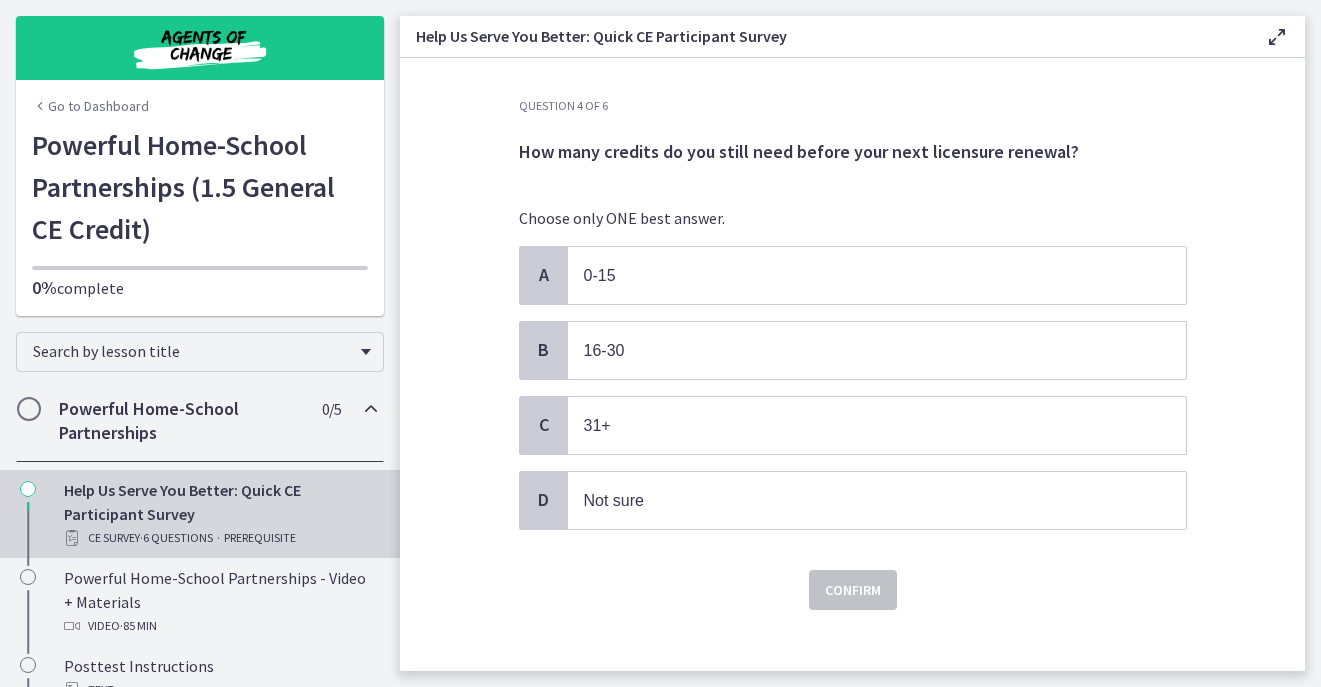 scroll, scrollTop: 15, scrollLeft: 0, axis: vertical 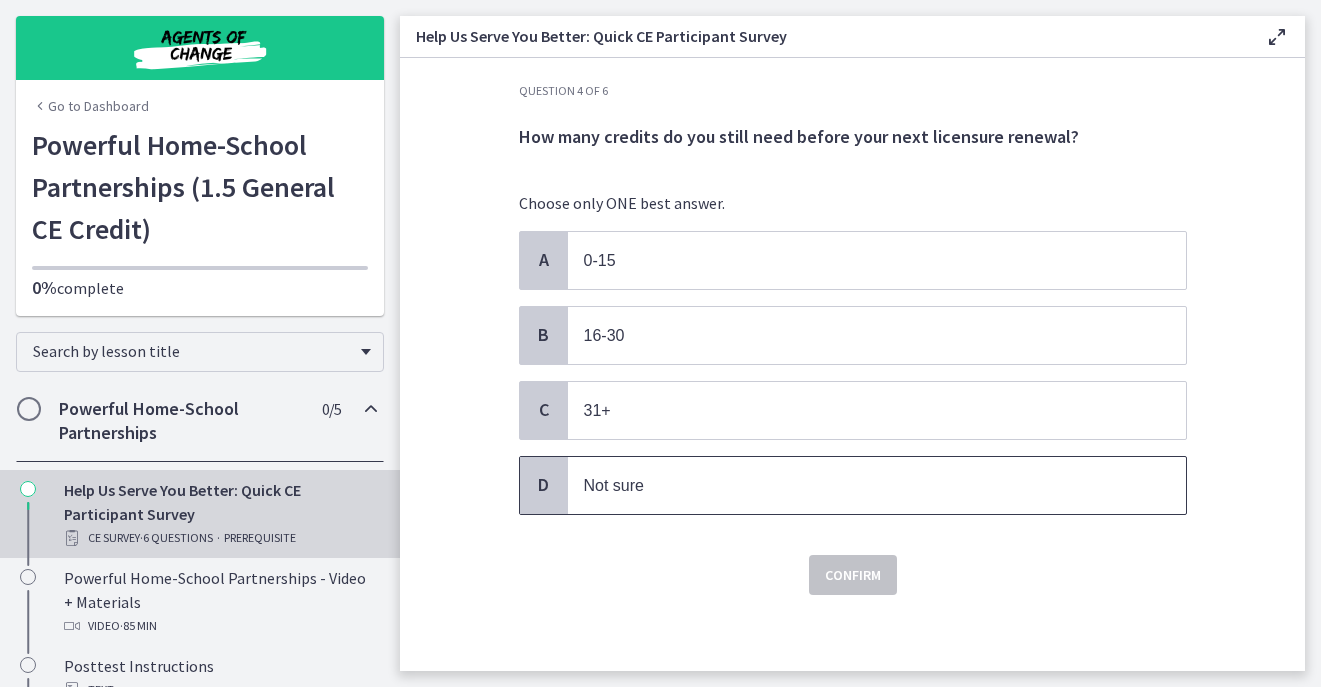 click on "Not sure" at bounding box center [877, 485] 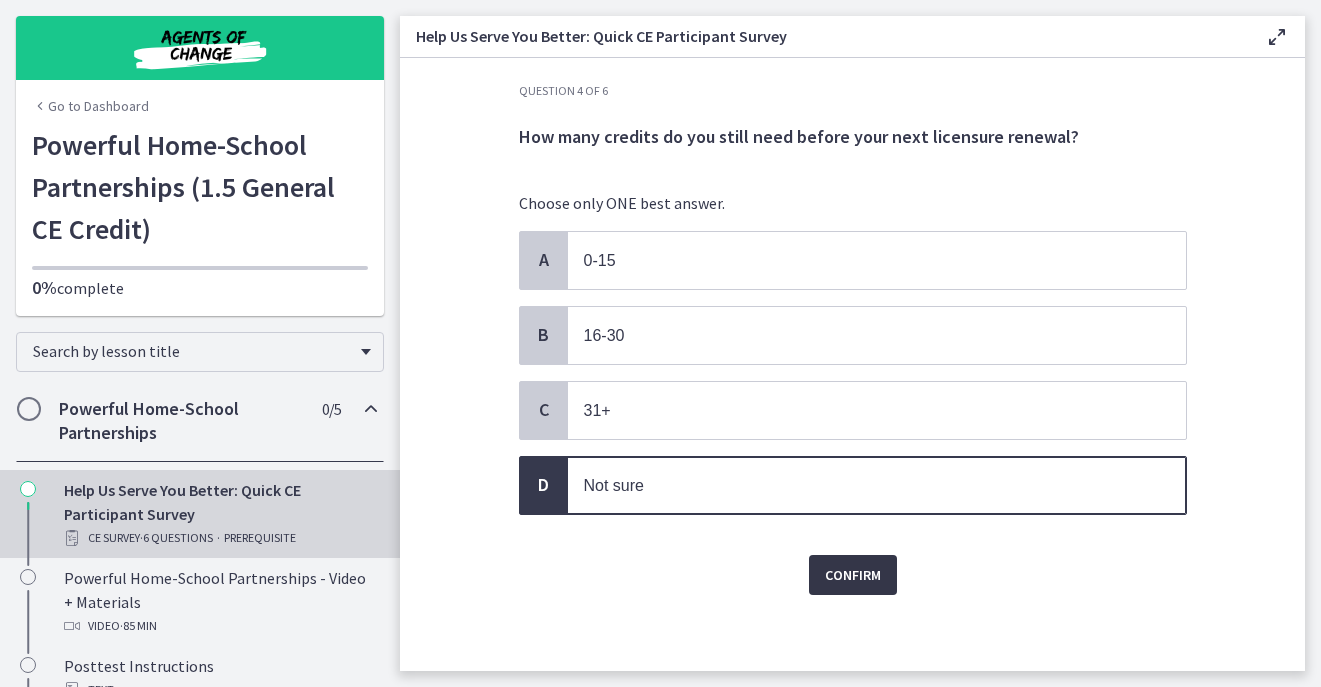 click on "Confirm" at bounding box center (853, 575) 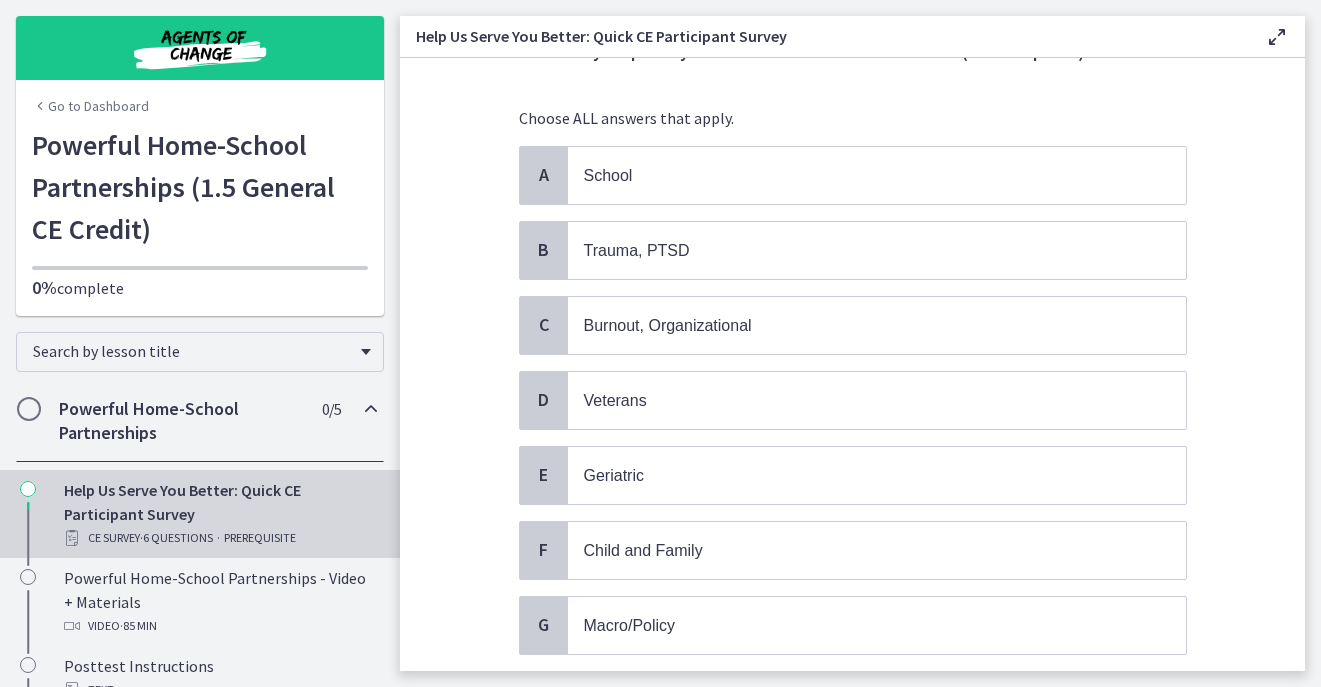 scroll, scrollTop: 101, scrollLeft: 0, axis: vertical 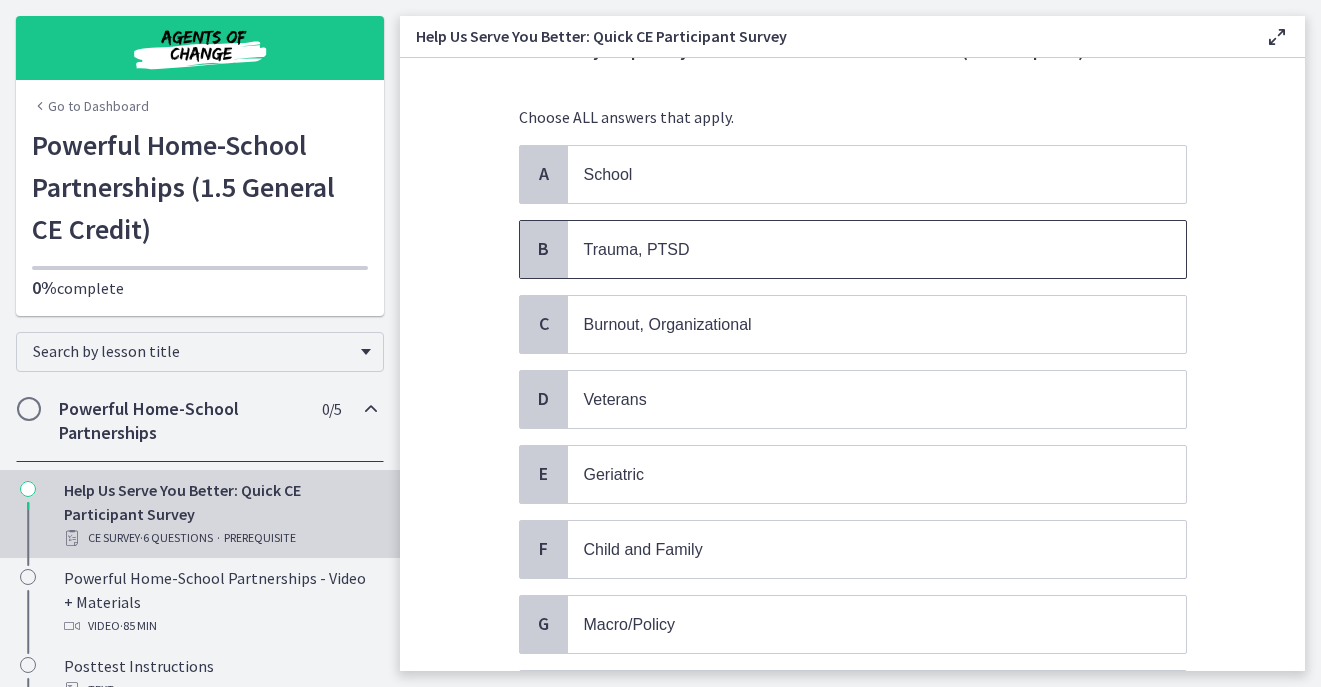 click on "Trauma, PTSD" at bounding box center (877, 249) 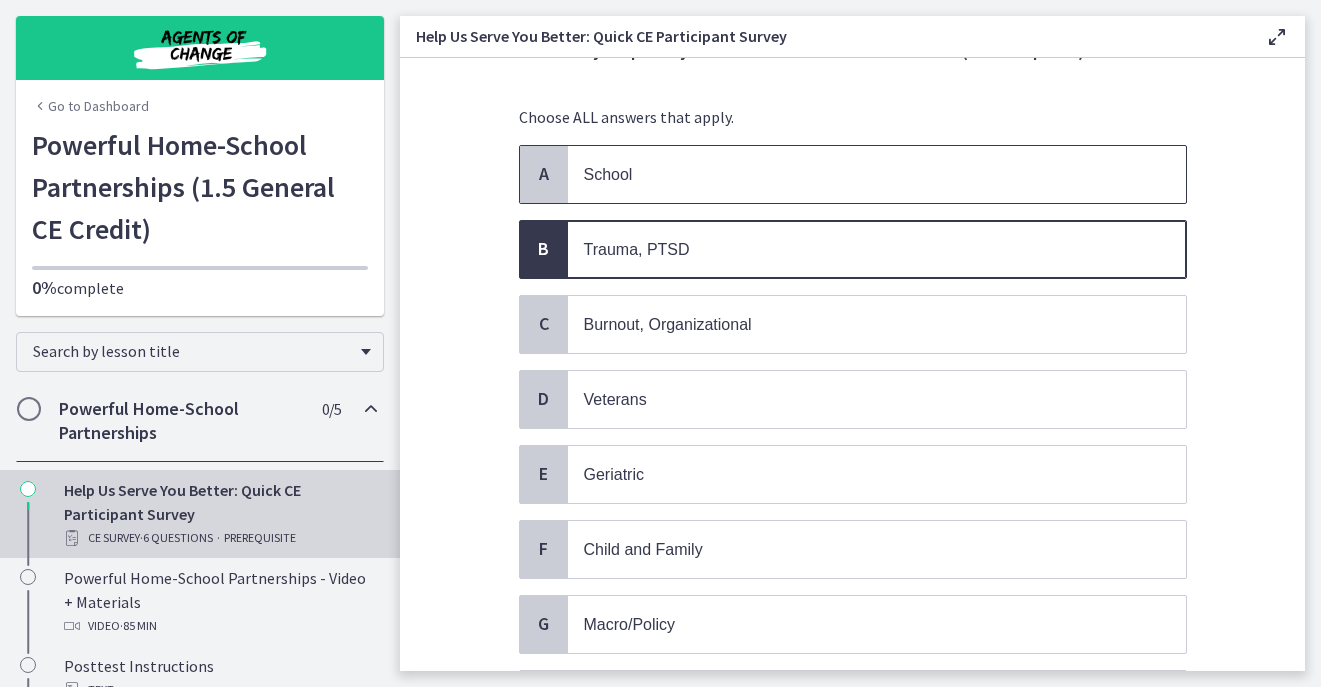 click on "School" at bounding box center (877, 174) 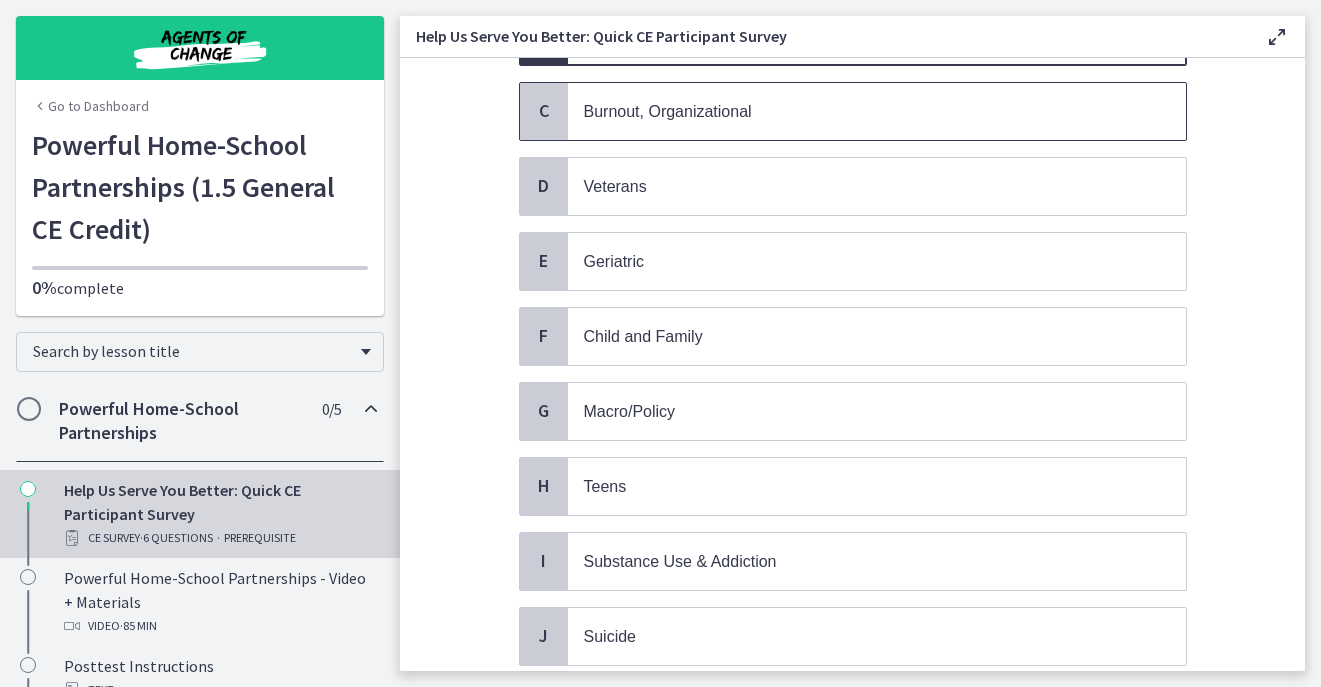 scroll, scrollTop: 349, scrollLeft: 0, axis: vertical 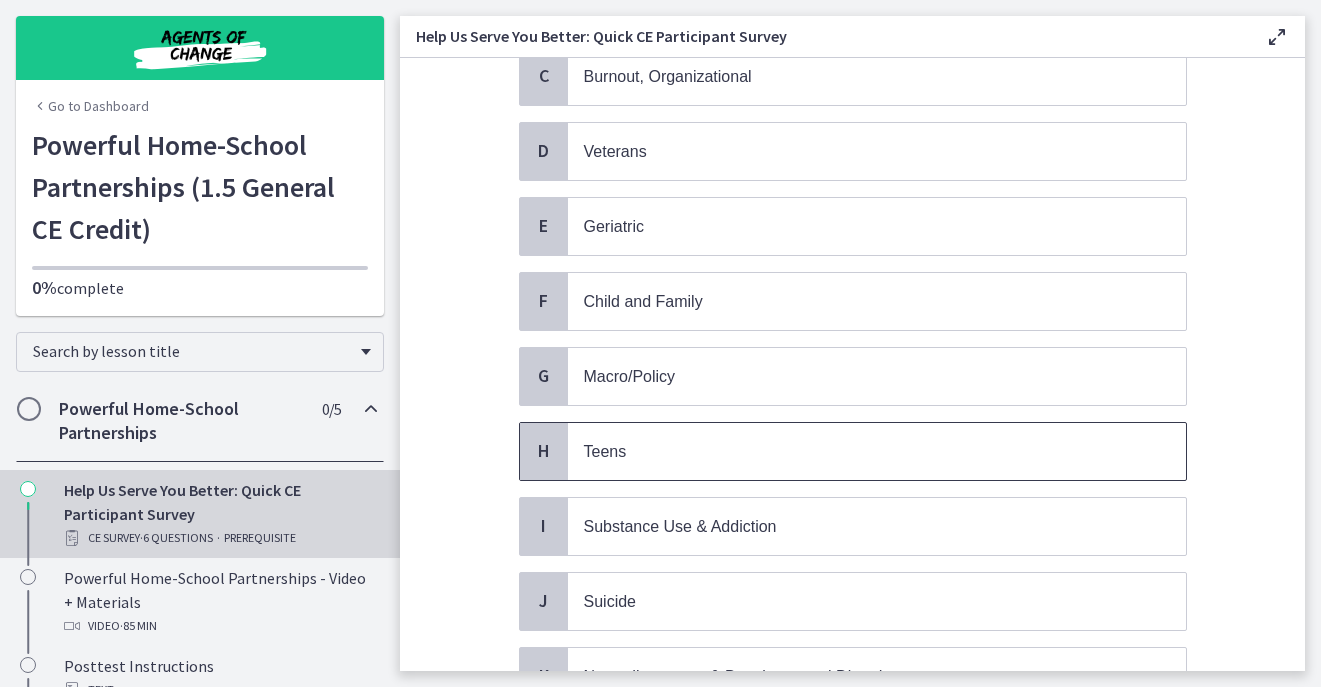 click on "Teens" at bounding box center [857, 451] 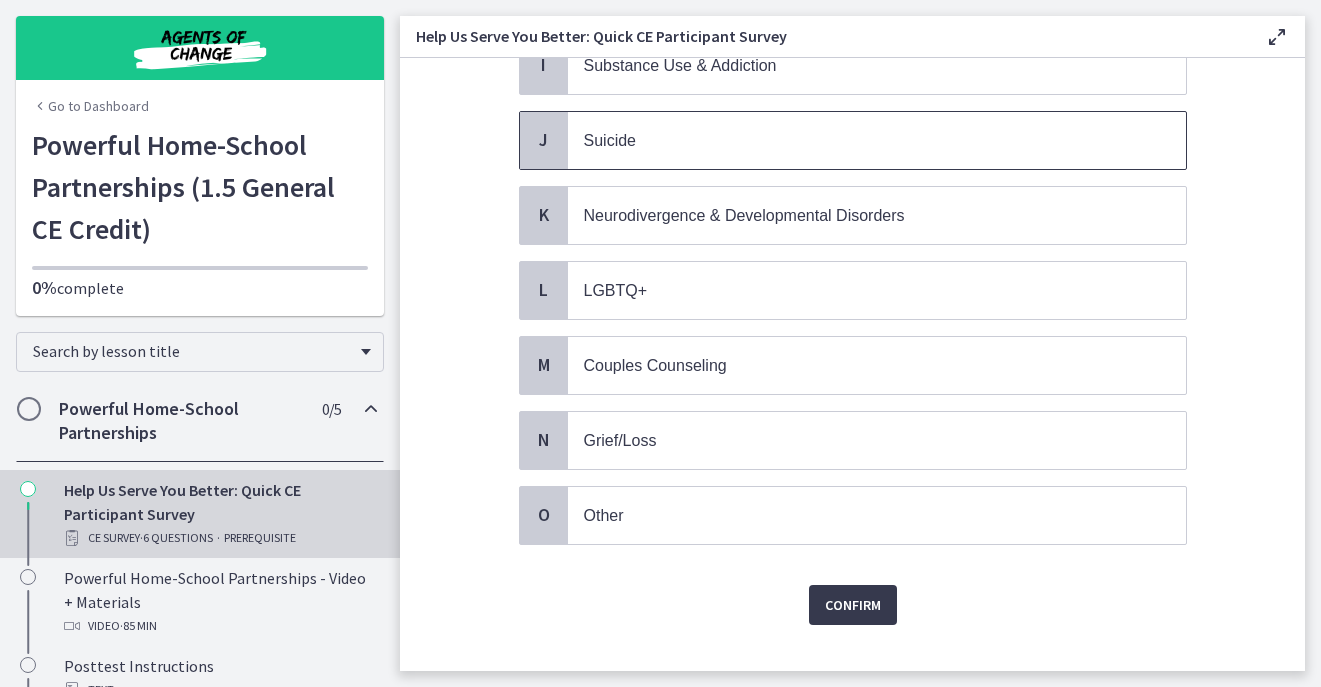scroll, scrollTop: 811, scrollLeft: 0, axis: vertical 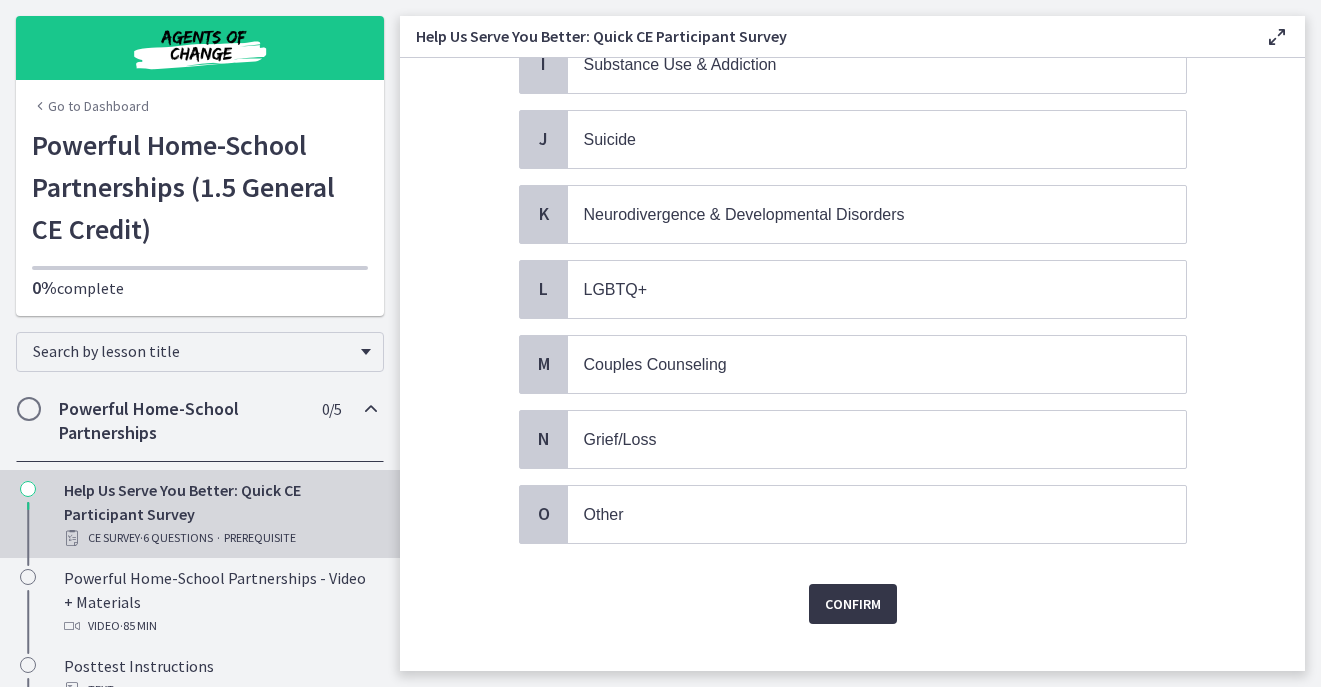 click on "Confirm" at bounding box center (853, 604) 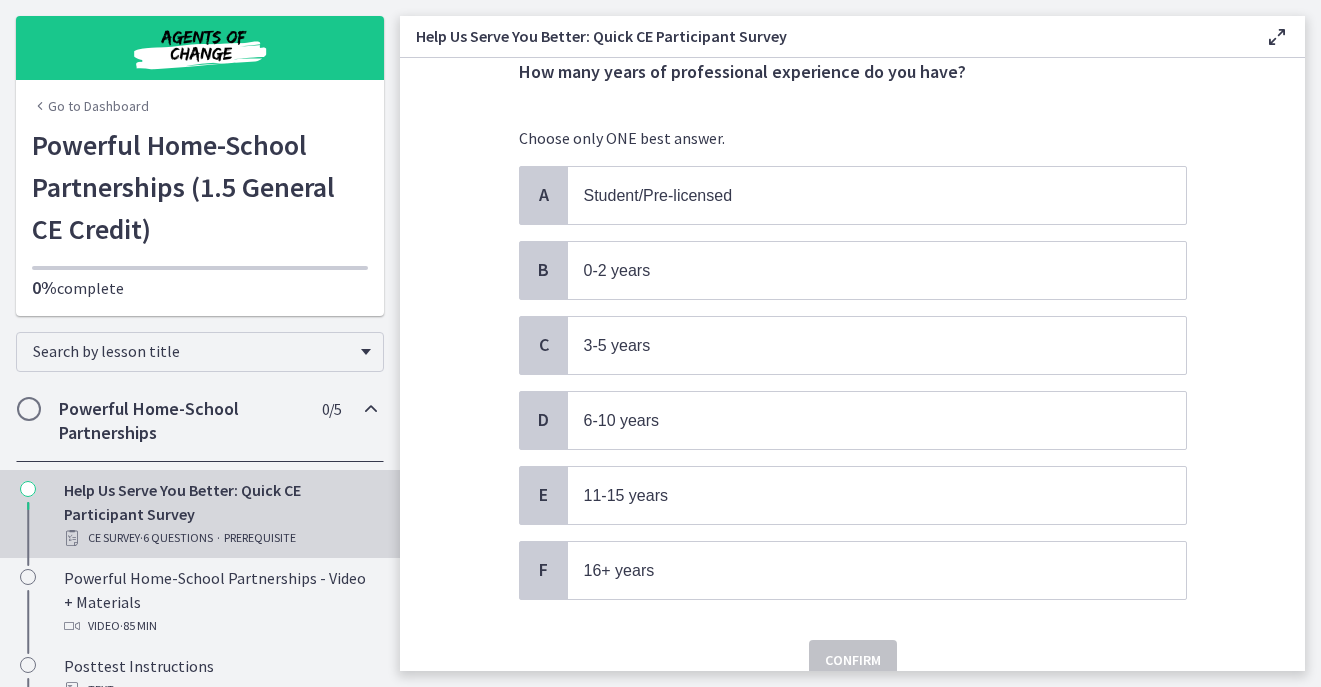 scroll, scrollTop: 82, scrollLeft: 0, axis: vertical 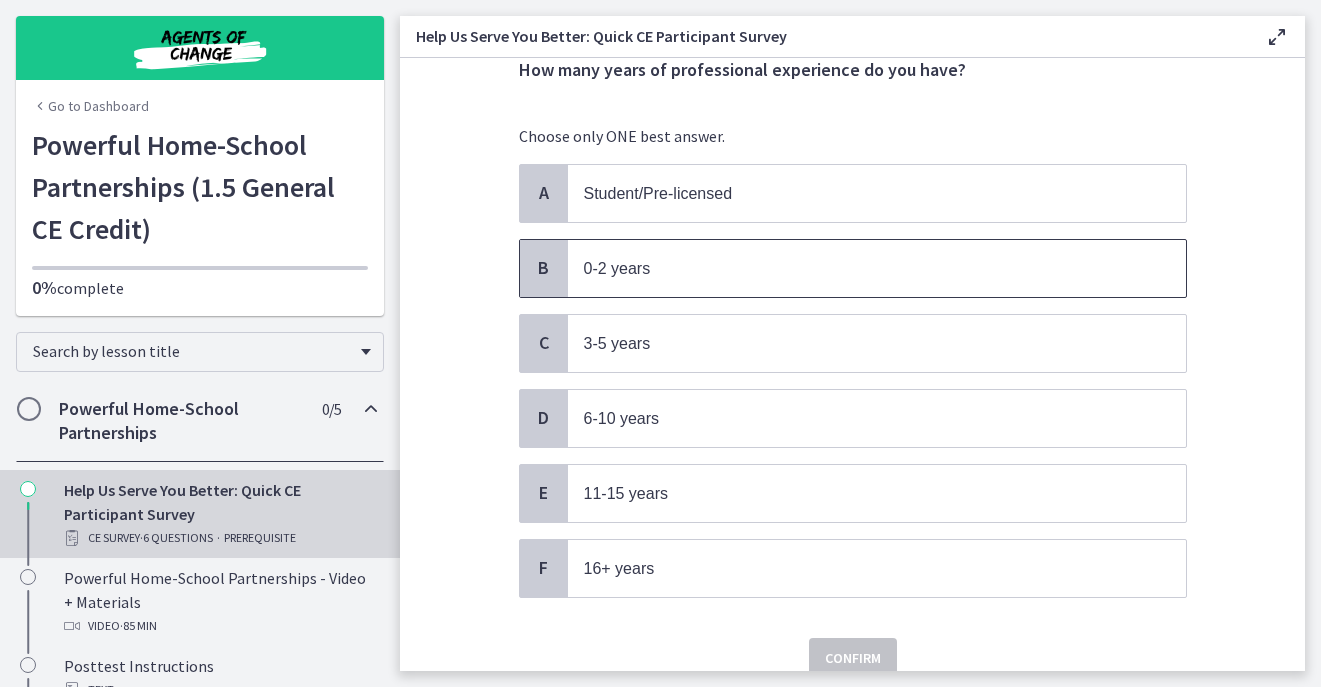 click on "0-2 years" at bounding box center [857, 268] 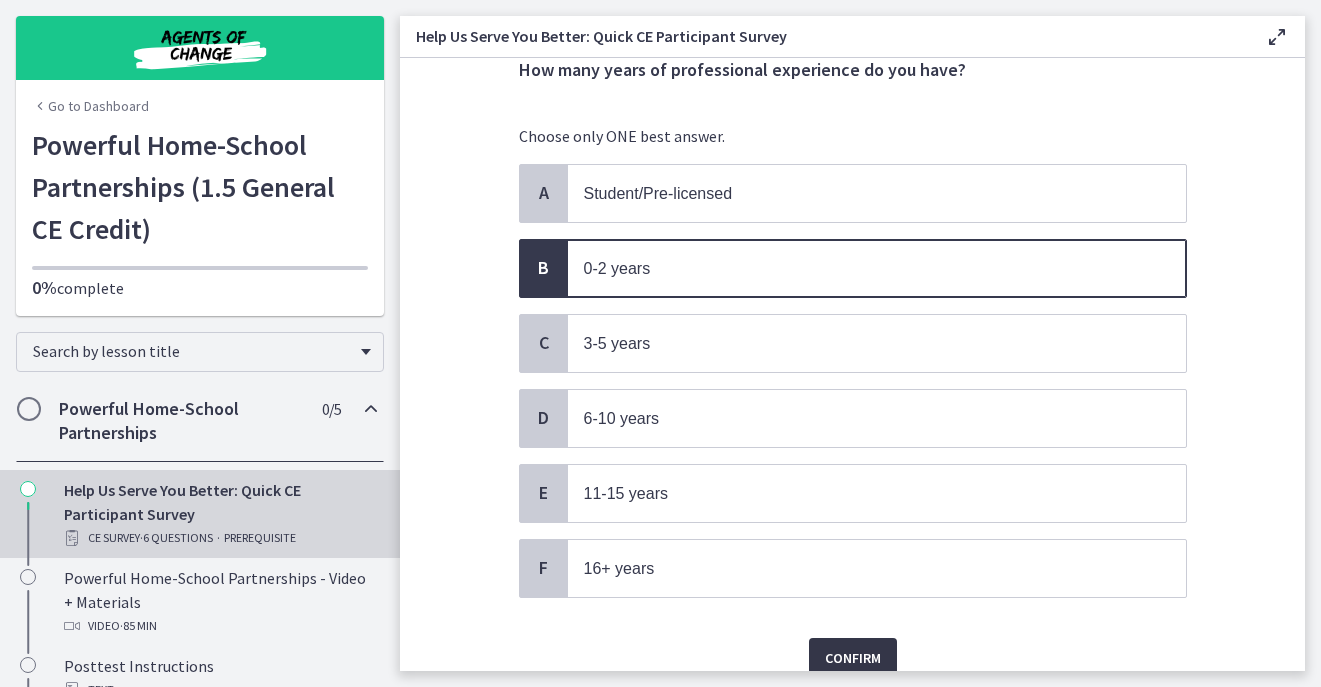 click on "Confirm" at bounding box center (853, 658) 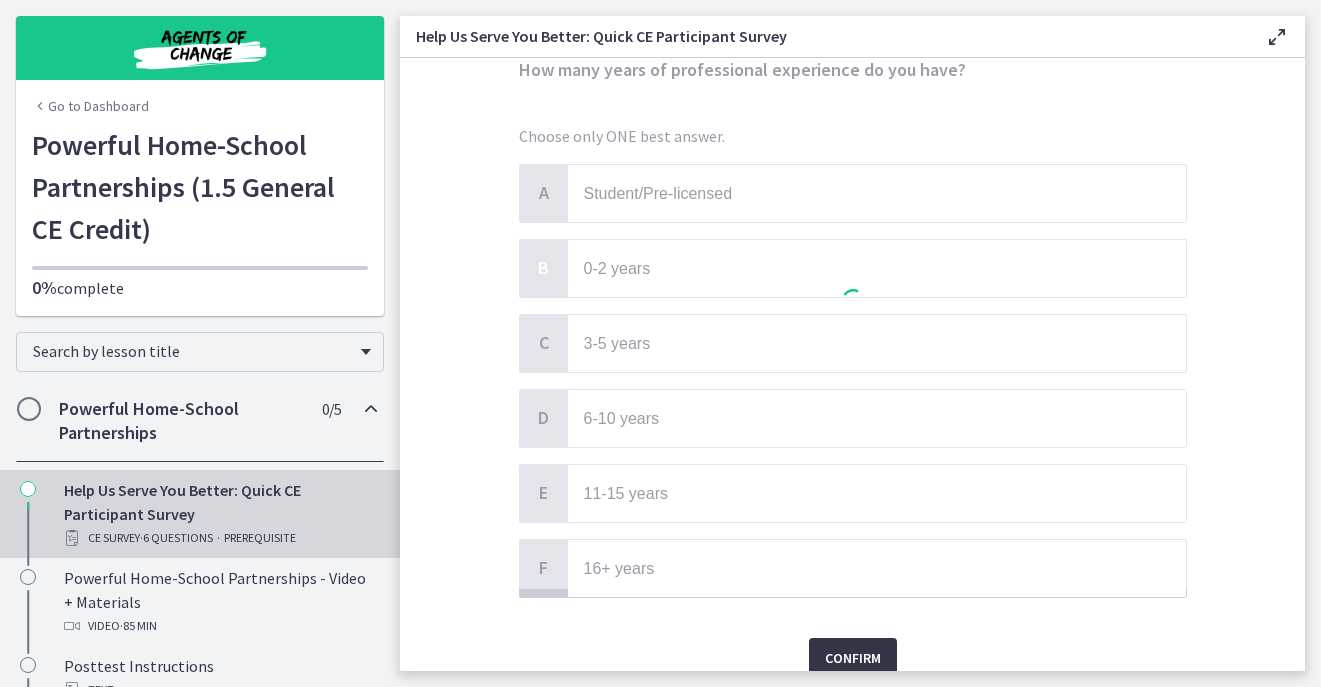 scroll, scrollTop: 0, scrollLeft: 0, axis: both 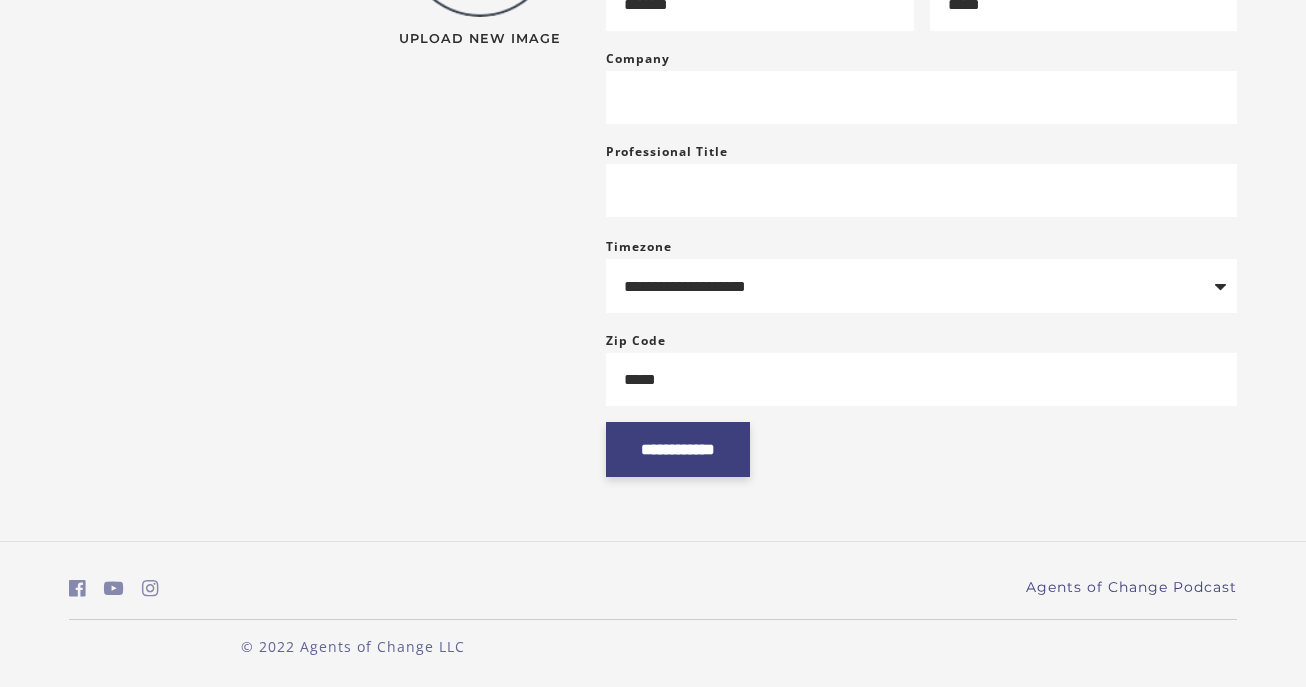 click on "**********" at bounding box center (678, 449) 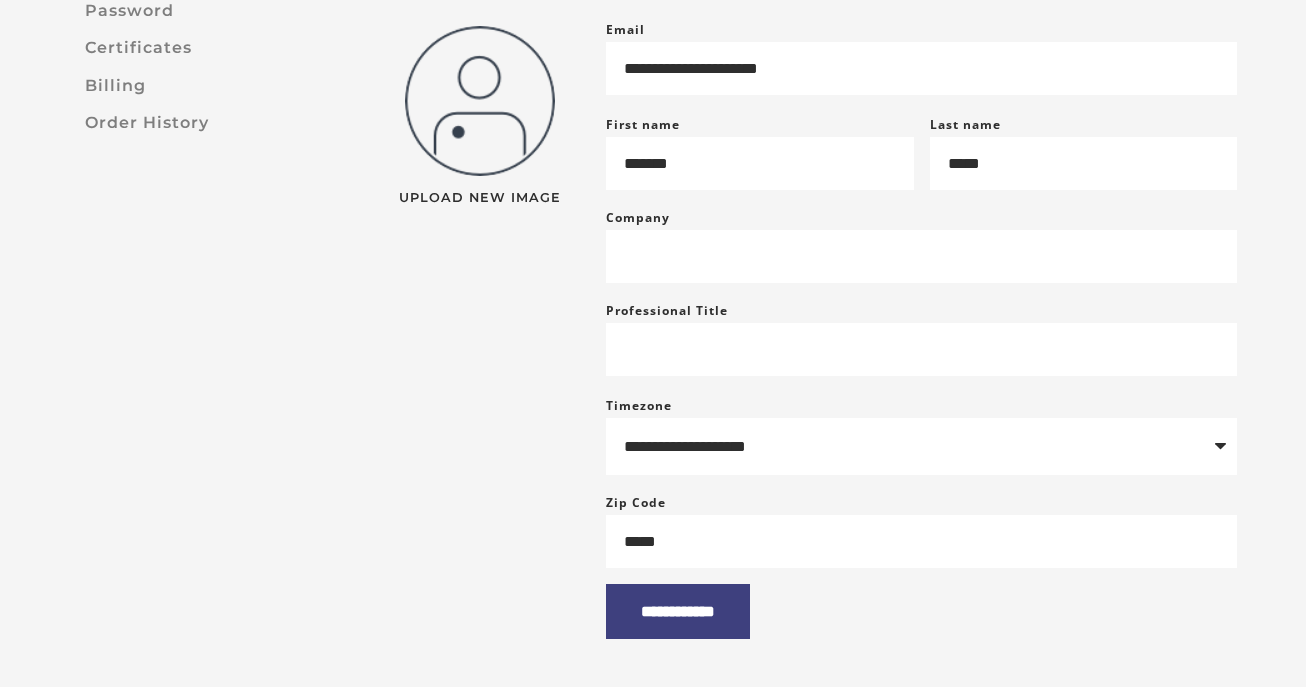 scroll, scrollTop: 0, scrollLeft: 0, axis: both 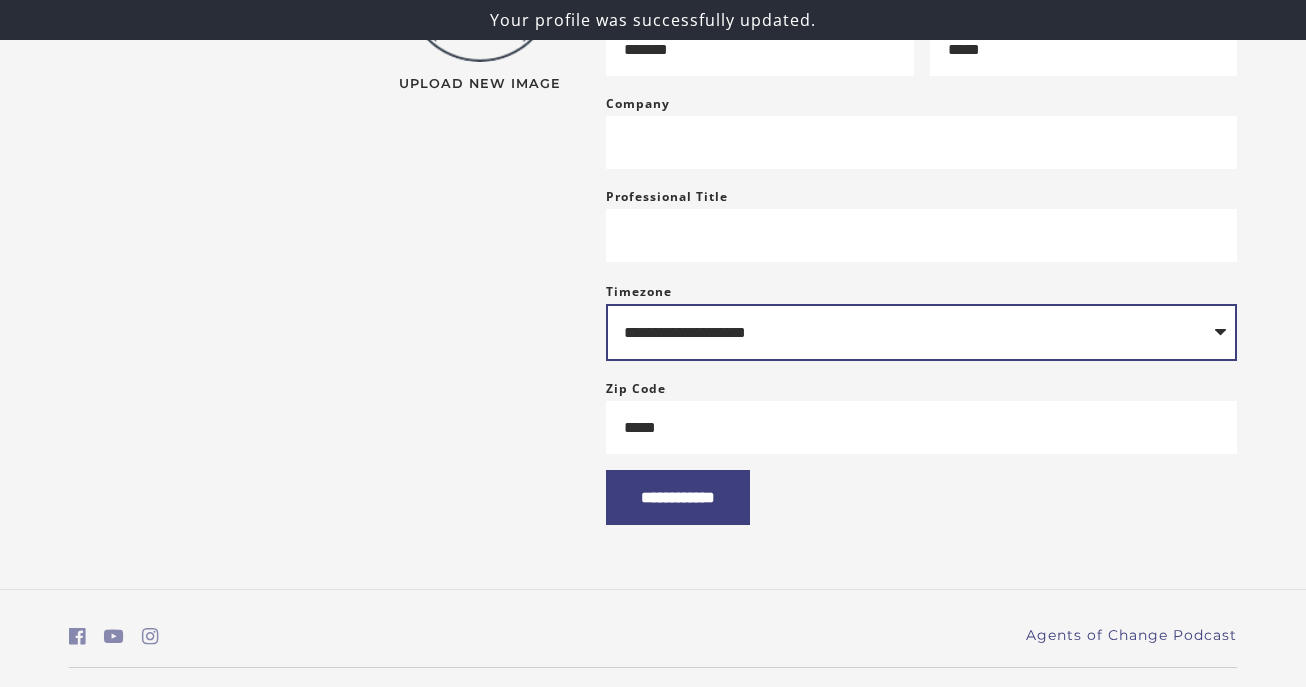 click on "**********" at bounding box center [921, 333] 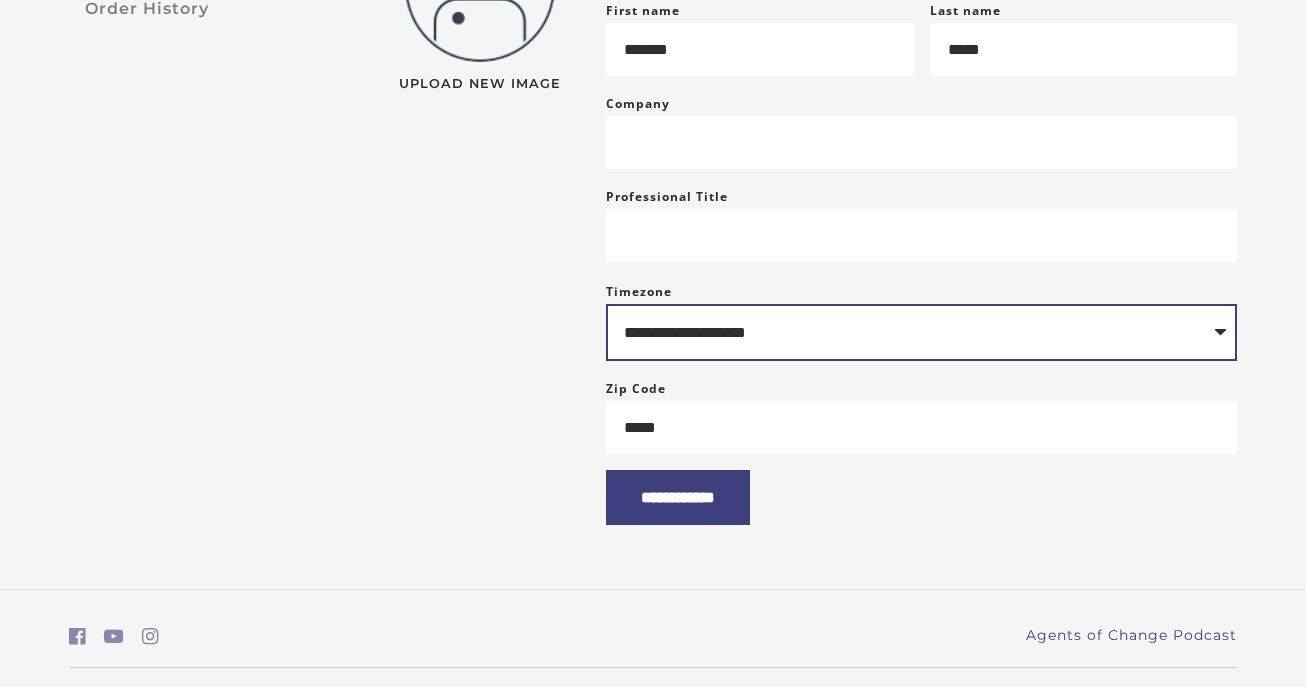 select on "**********" 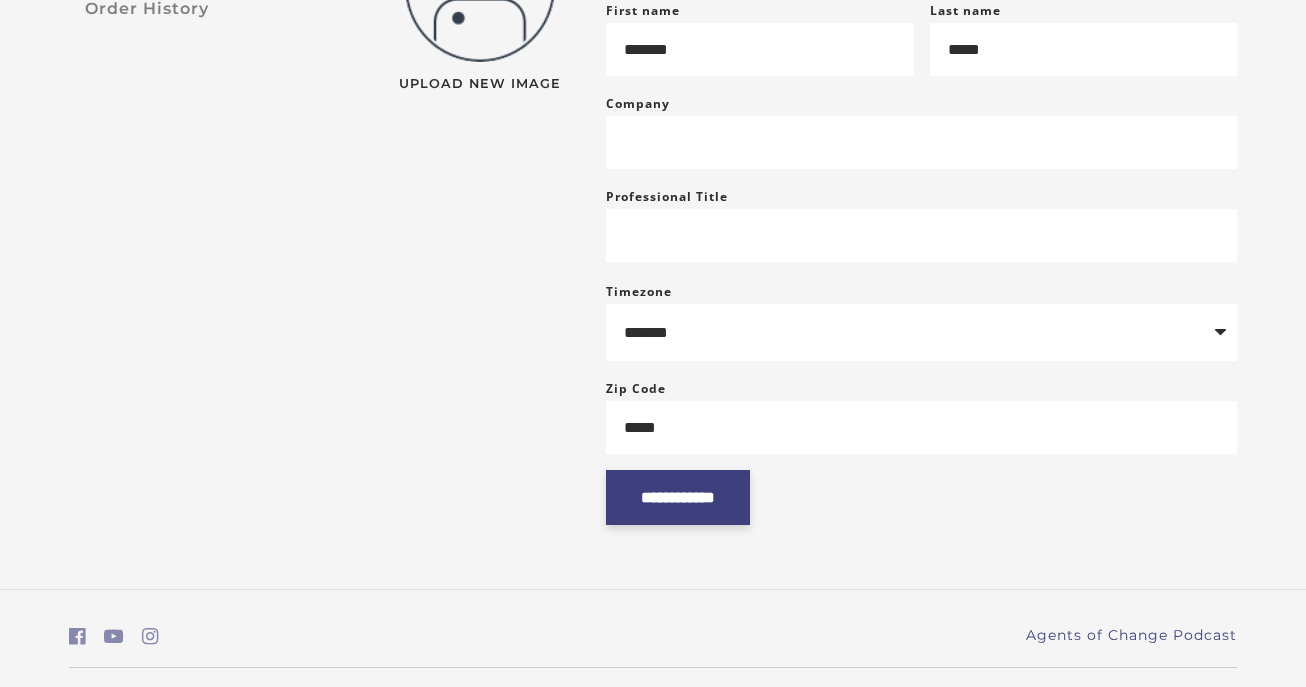 click on "**********" at bounding box center (678, 497) 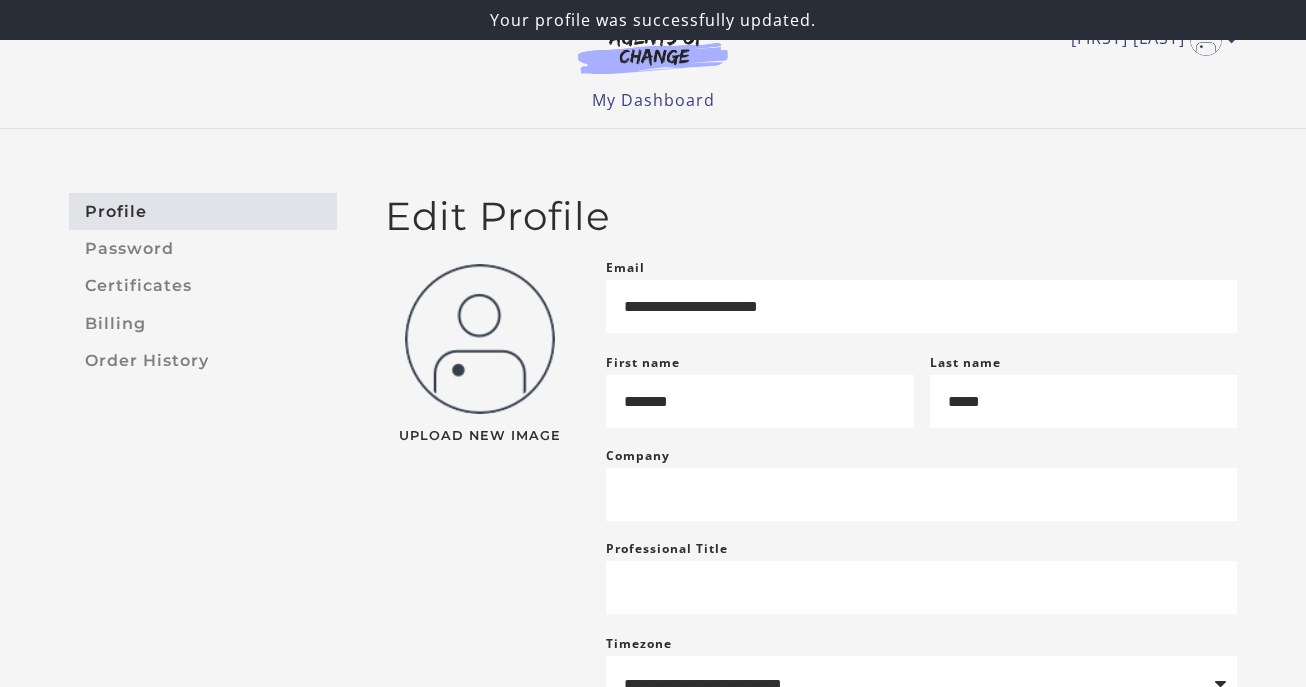 scroll, scrollTop: 0, scrollLeft: 0, axis: both 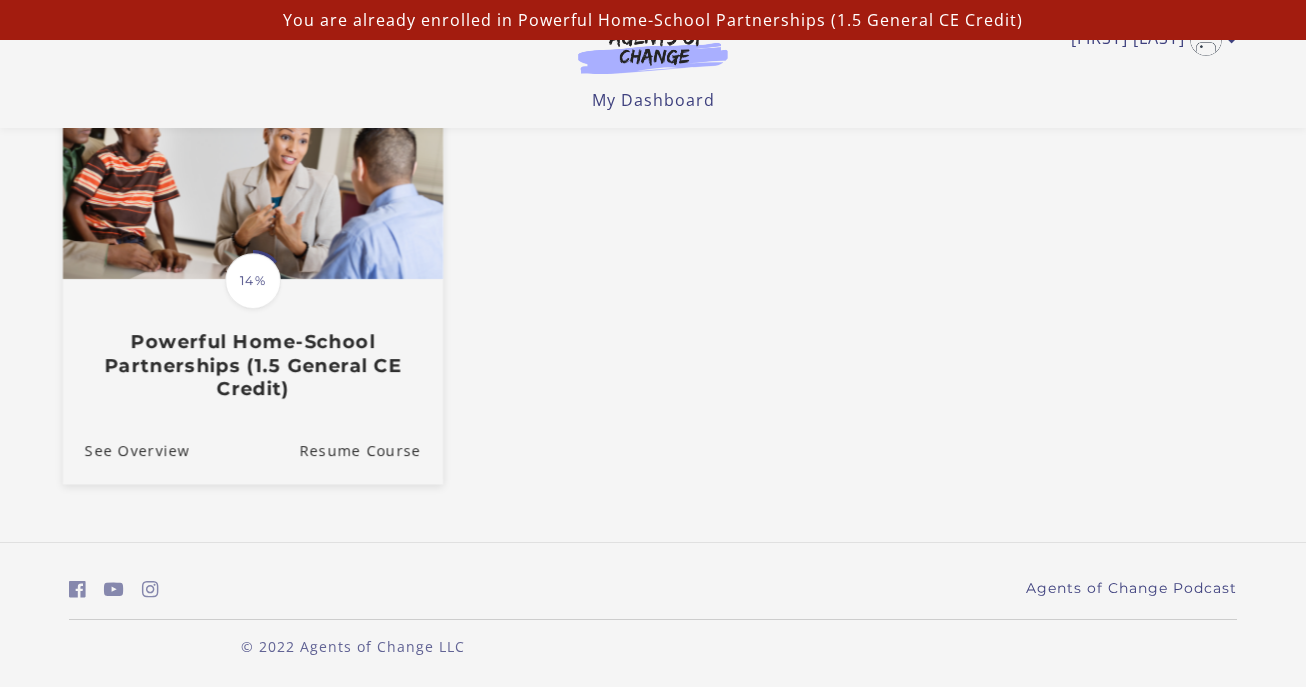 click on "14%" at bounding box center [253, 281] 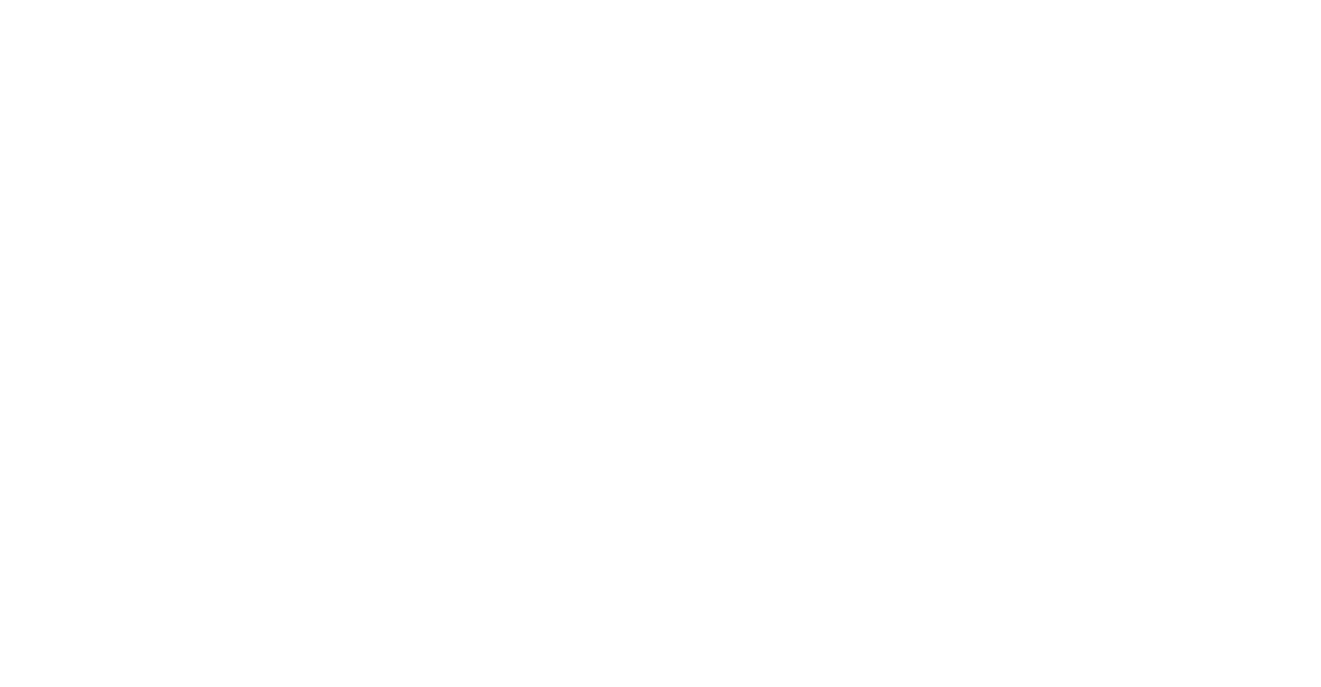 scroll, scrollTop: 0, scrollLeft: 0, axis: both 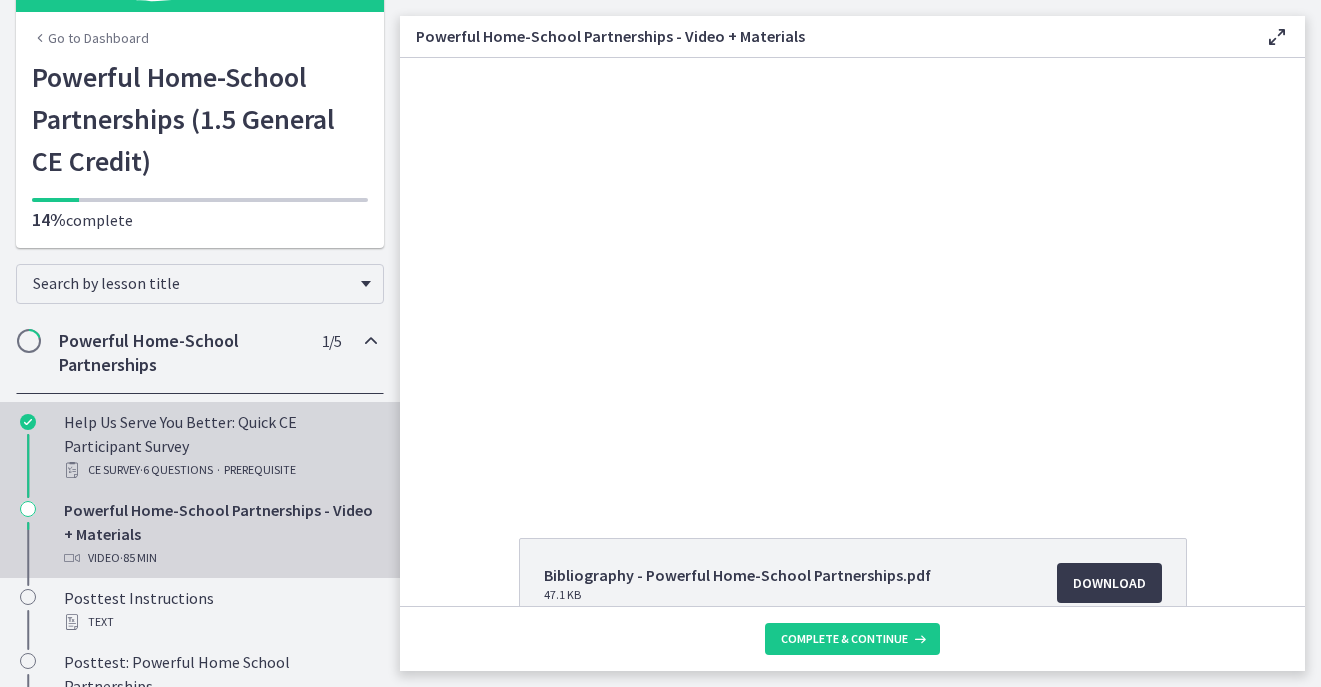 click on "PREREQUISITE" at bounding box center (260, 470) 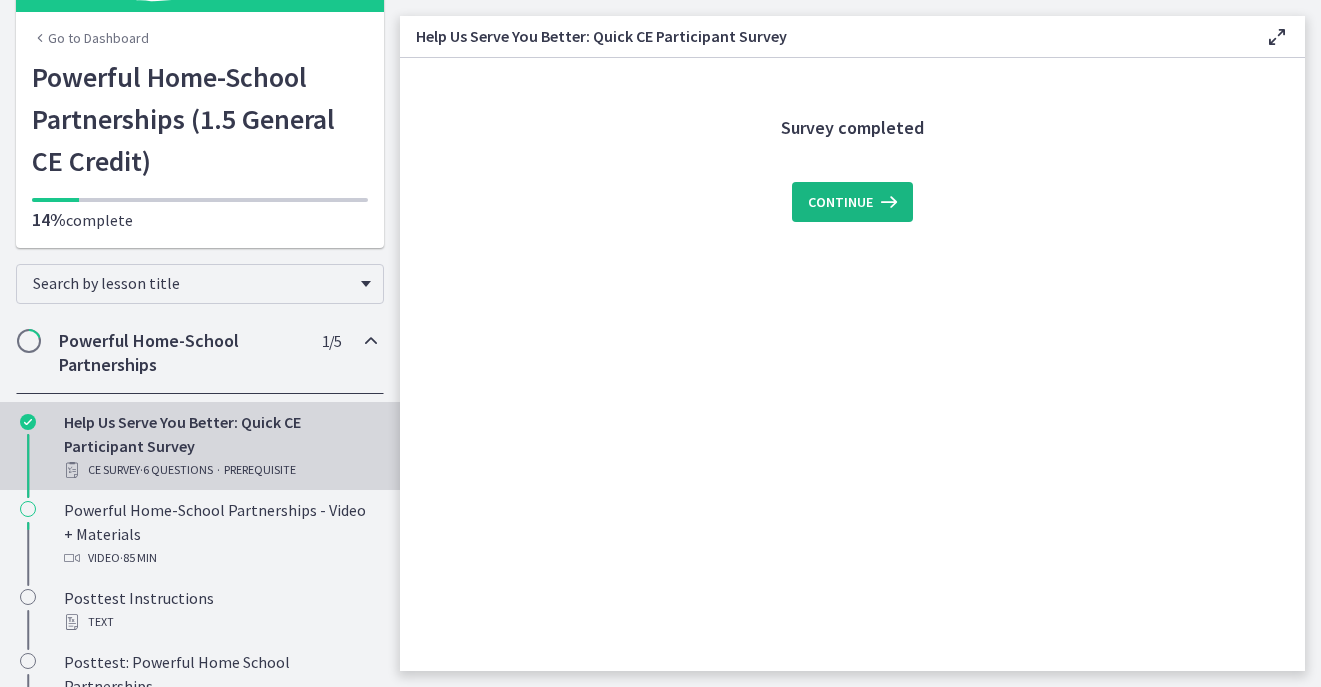 click on "Continue" at bounding box center (840, 202) 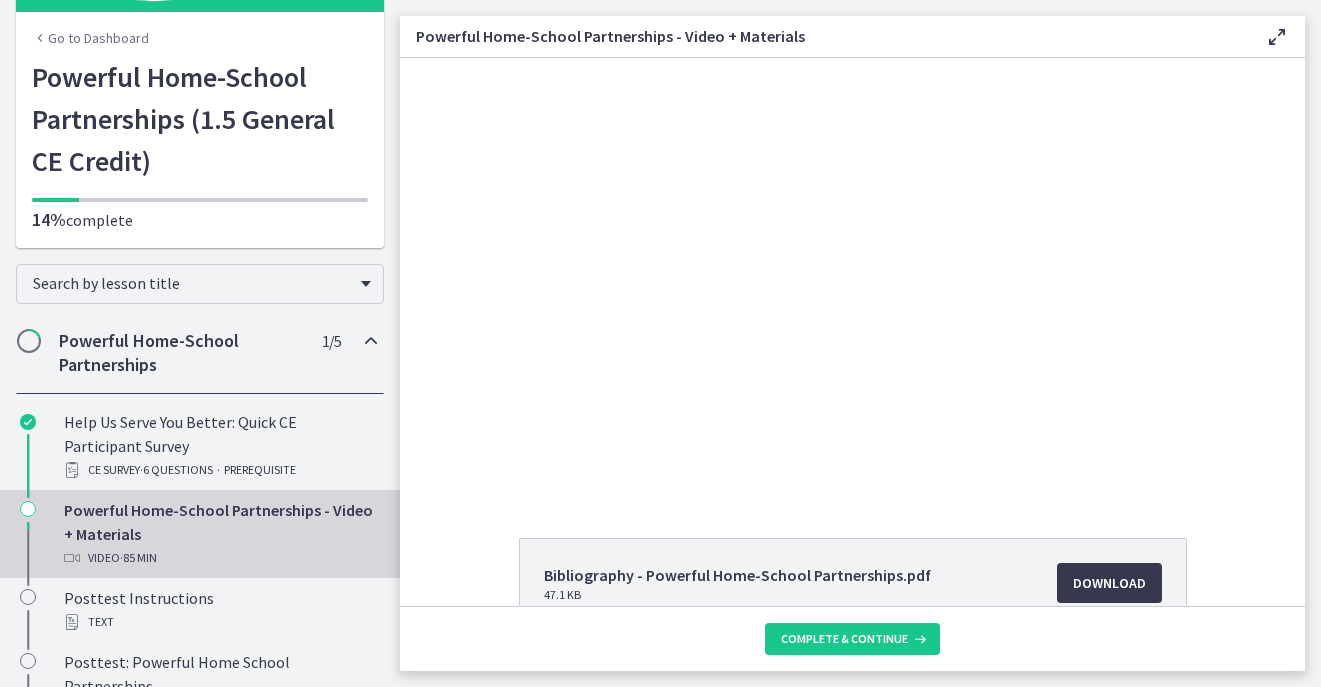 scroll, scrollTop: 0, scrollLeft: 0, axis: both 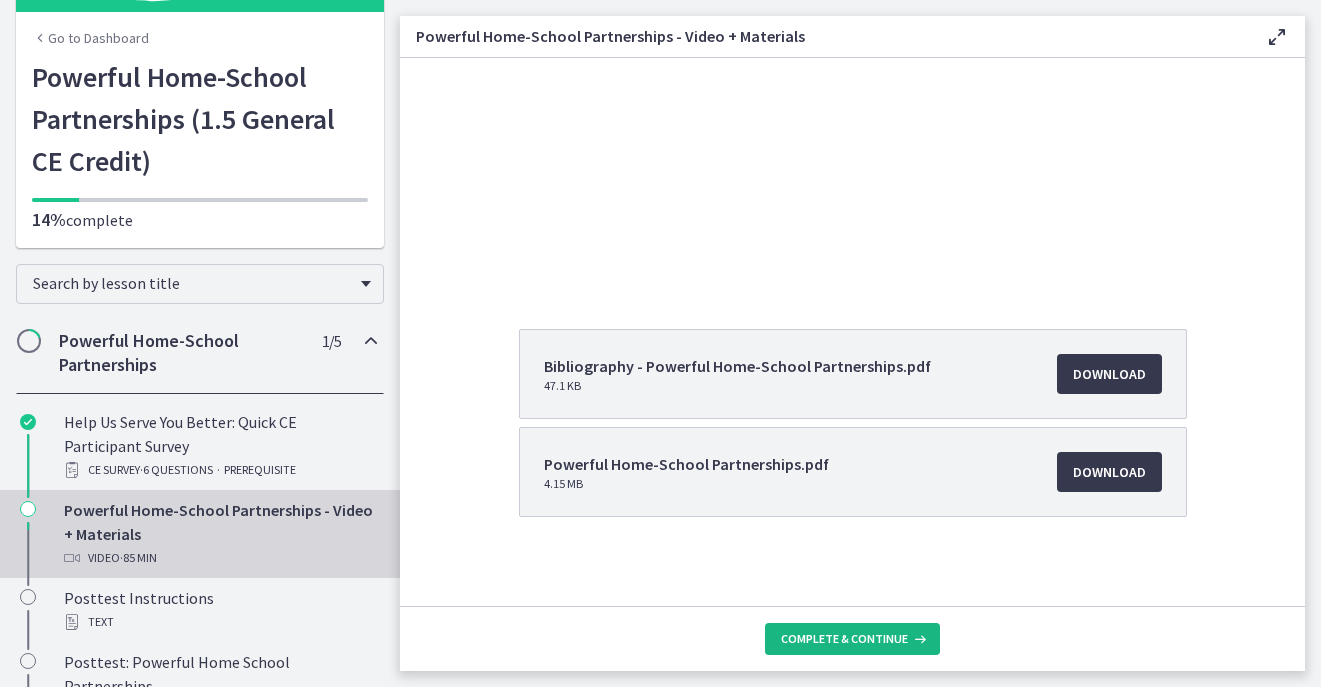 click on "Complete & continue" at bounding box center [844, 639] 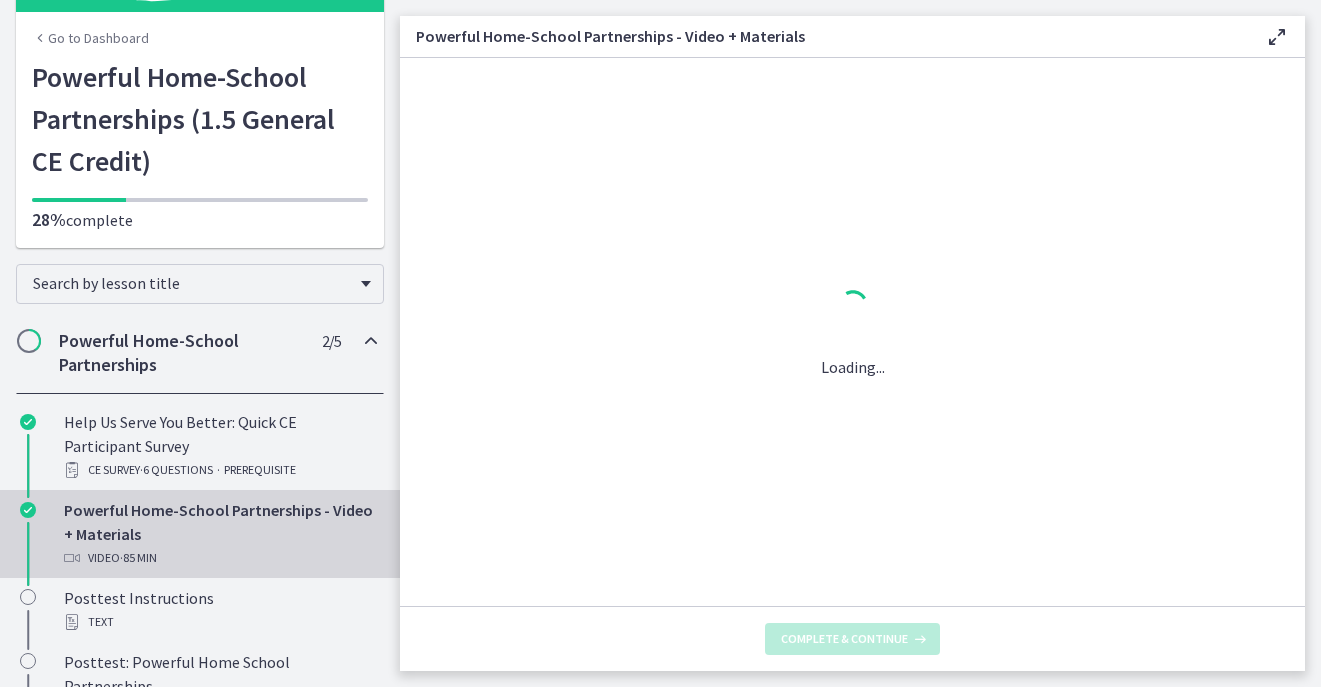 scroll, scrollTop: 0, scrollLeft: 0, axis: both 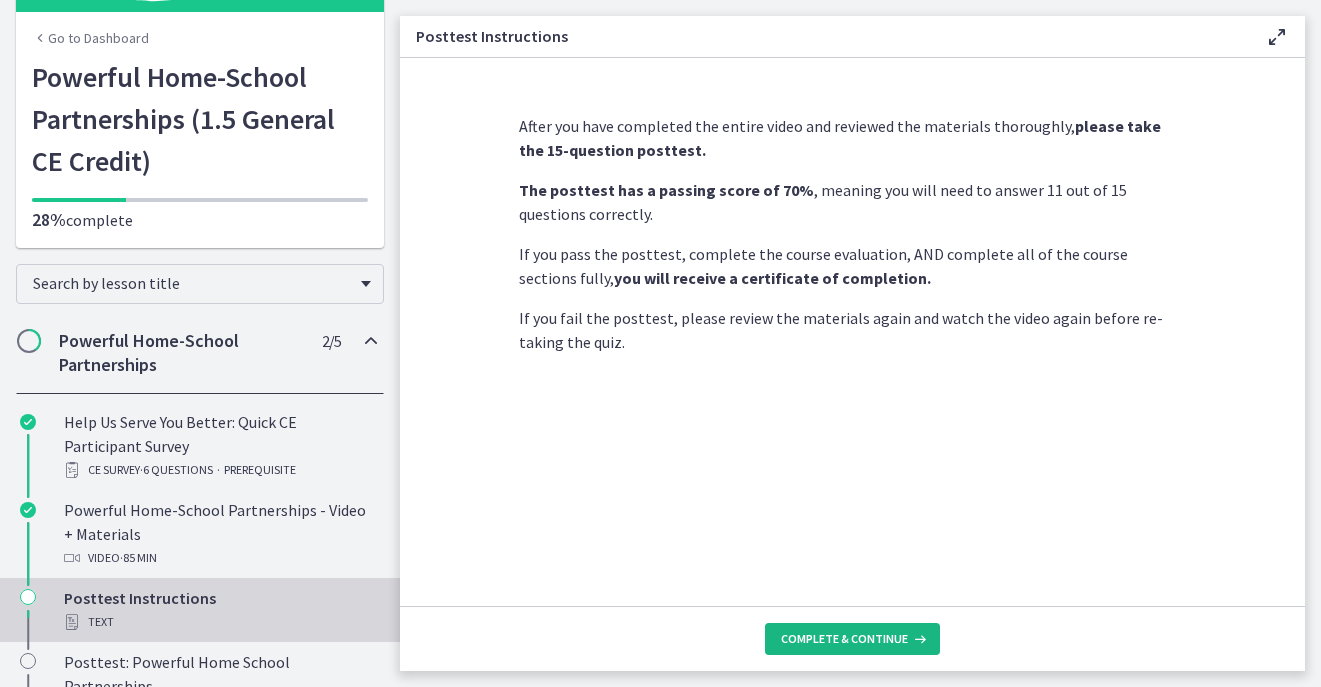 click on "Complete & continue" at bounding box center [844, 639] 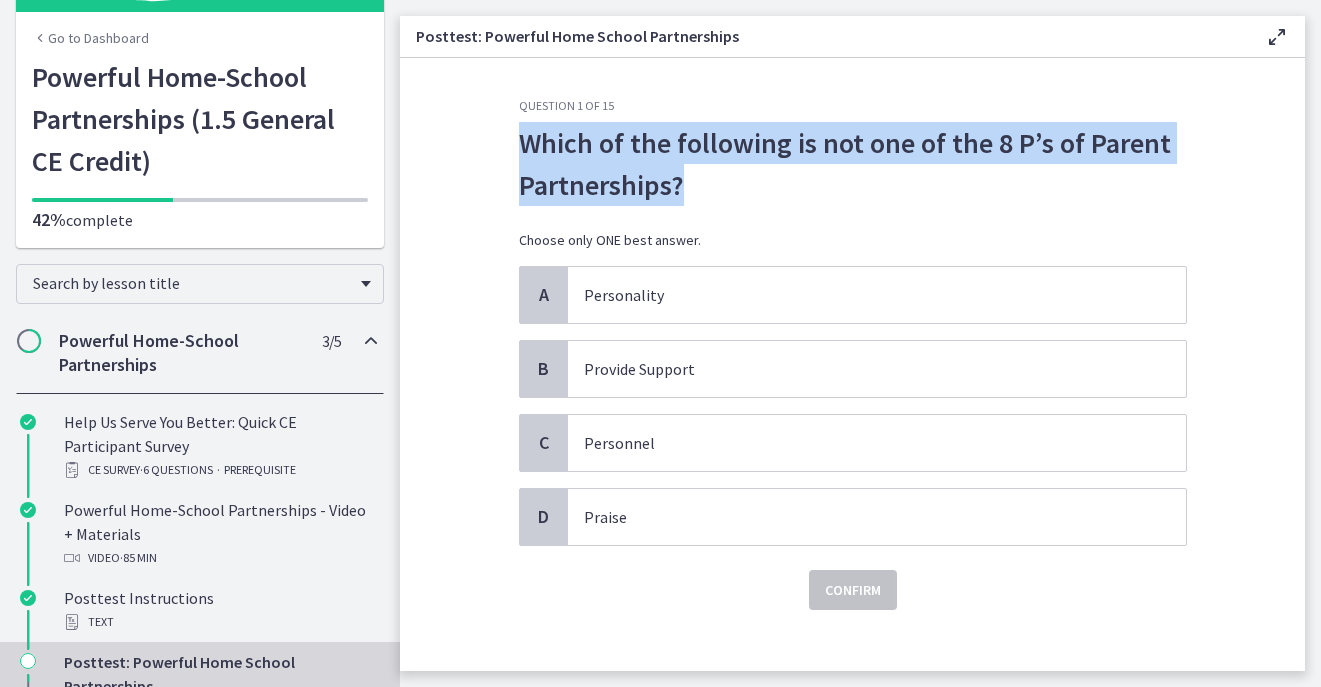 drag, startPoint x: 705, startPoint y: 191, endPoint x: 507, endPoint y: 145, distance: 203.27321 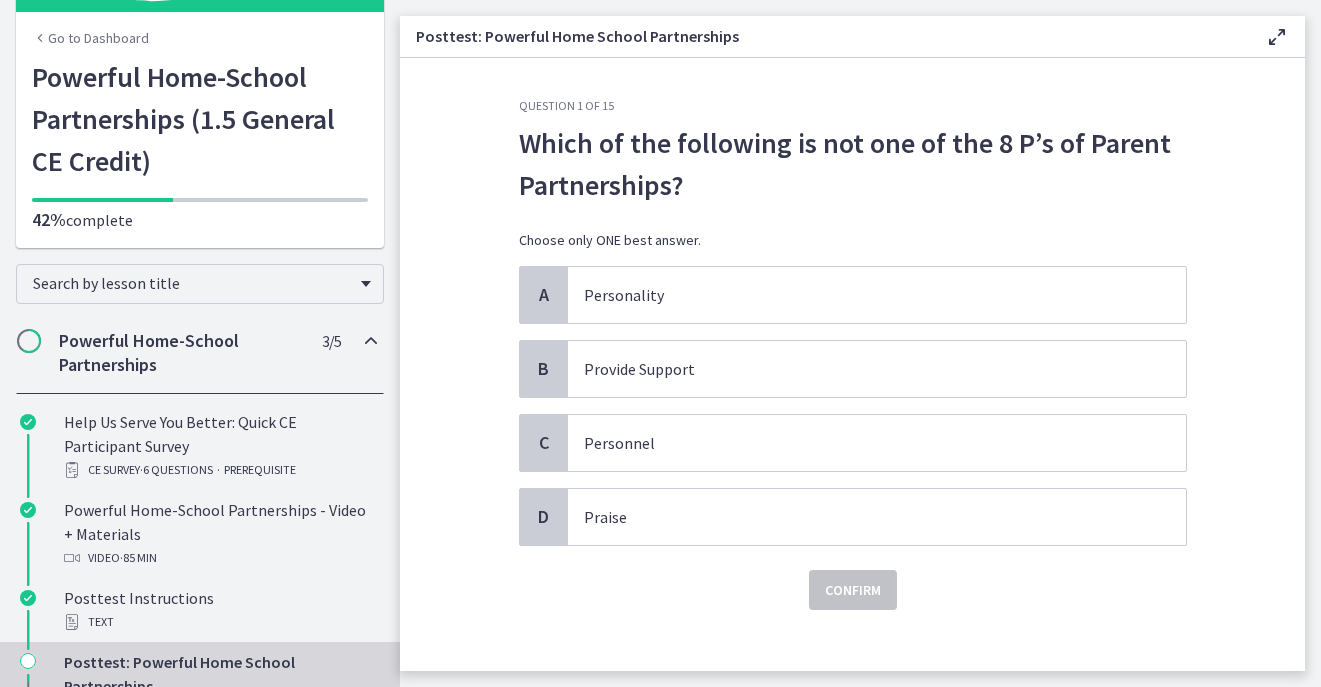 click on "Question   1   of   15
Which of the following is not one of the 8 P’s of Parent Partnerships?
Choose only ONE best answer.
A
Personality
B
Provide Support
C
Personnel
D
Praise
Confirm" 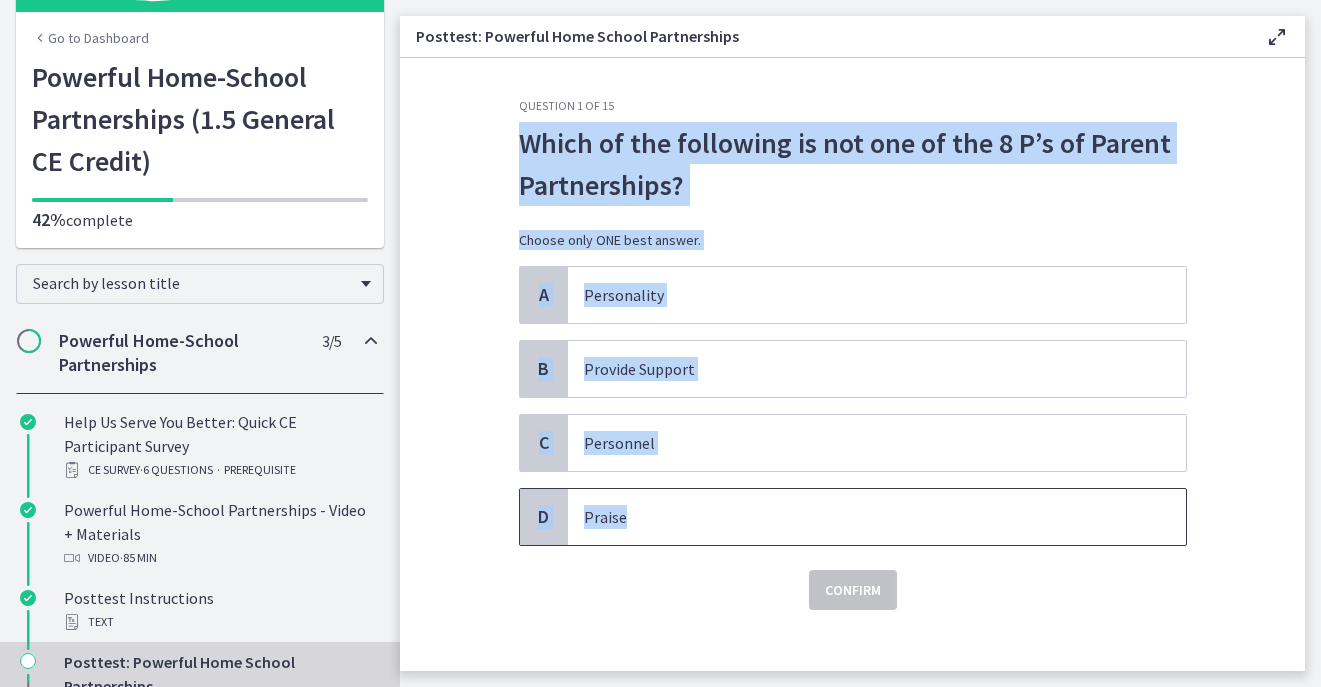 drag, startPoint x: 508, startPoint y: 139, endPoint x: 662, endPoint y: 506, distance: 398.00125 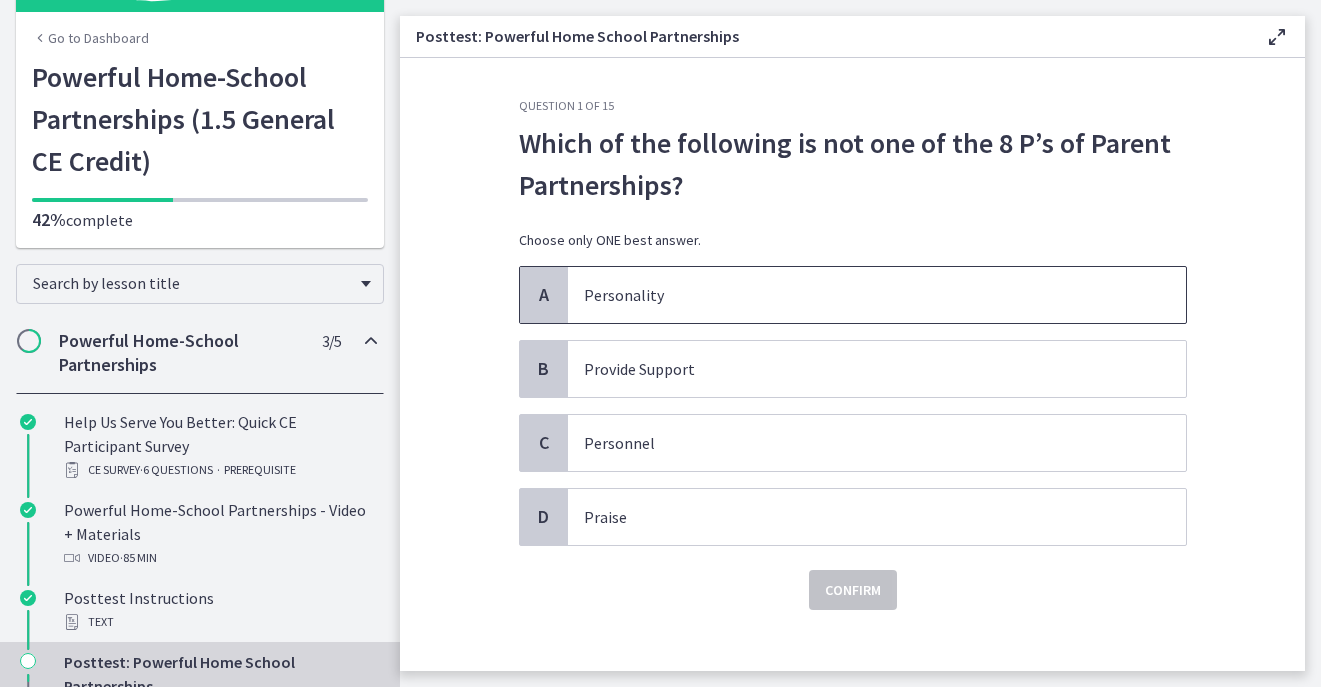 click on "Personality" at bounding box center [857, 295] 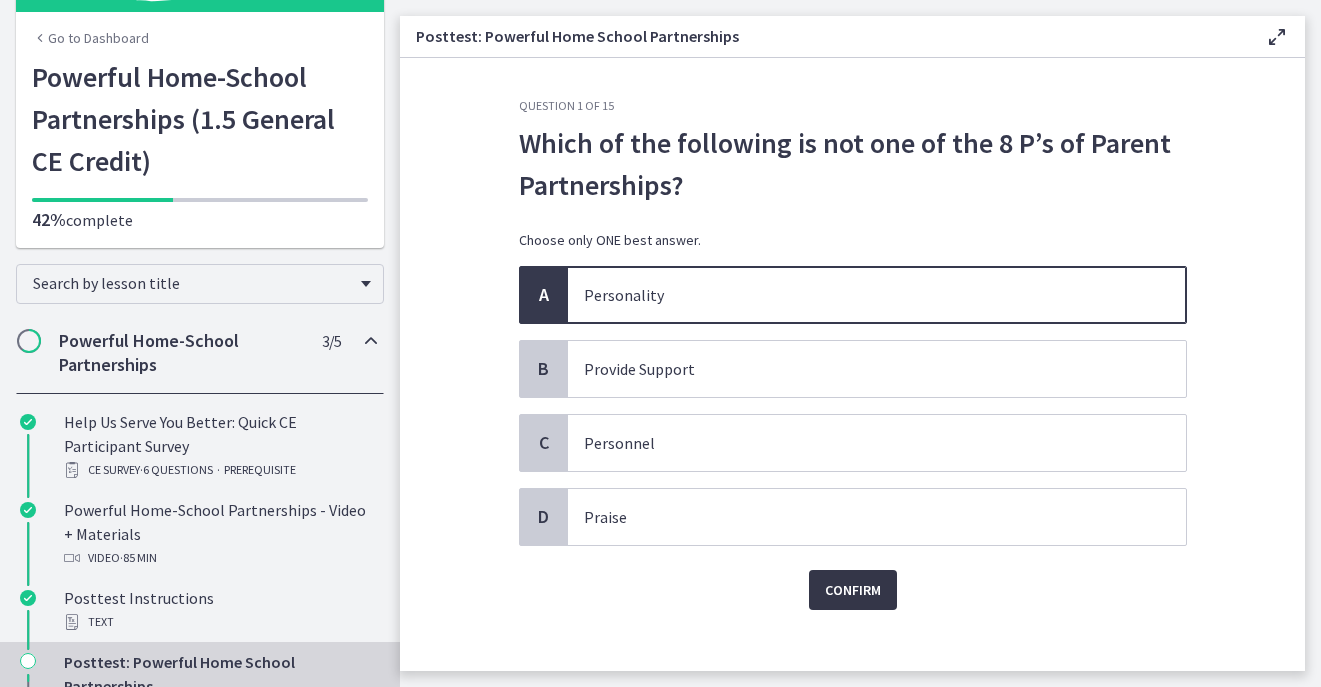 click on "Confirm" at bounding box center (853, 590) 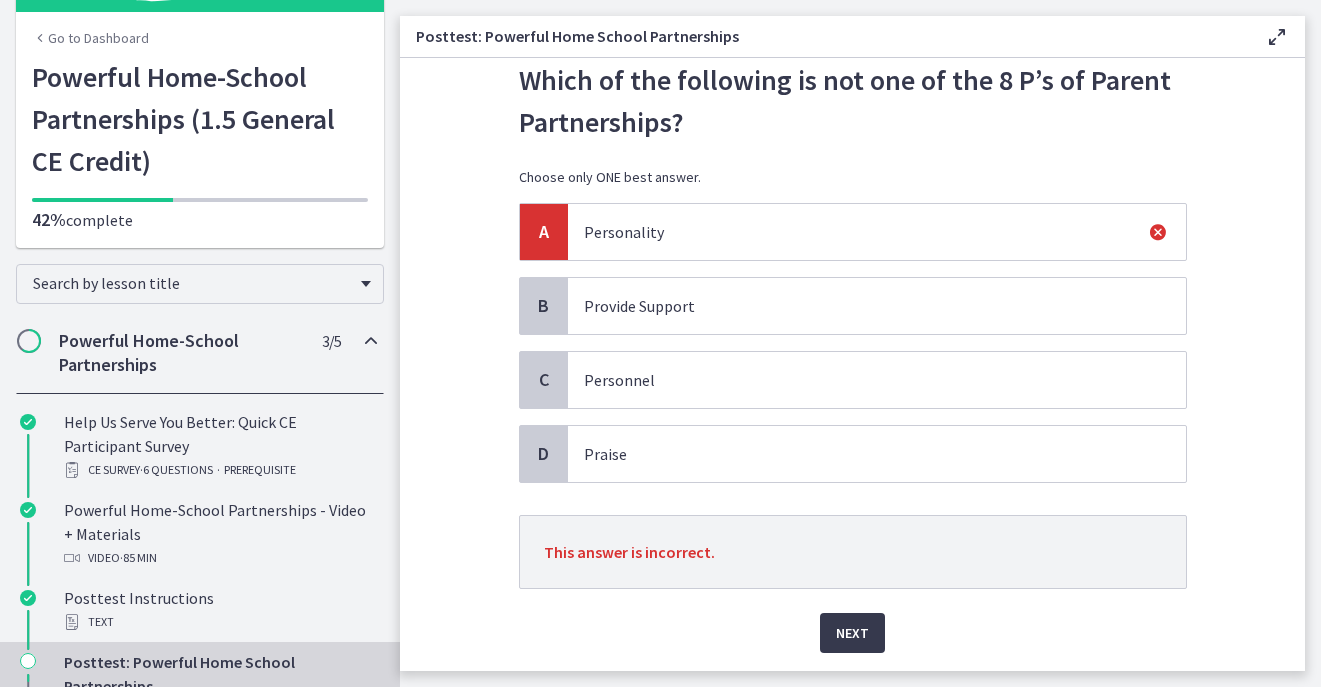 scroll, scrollTop: 62, scrollLeft: 0, axis: vertical 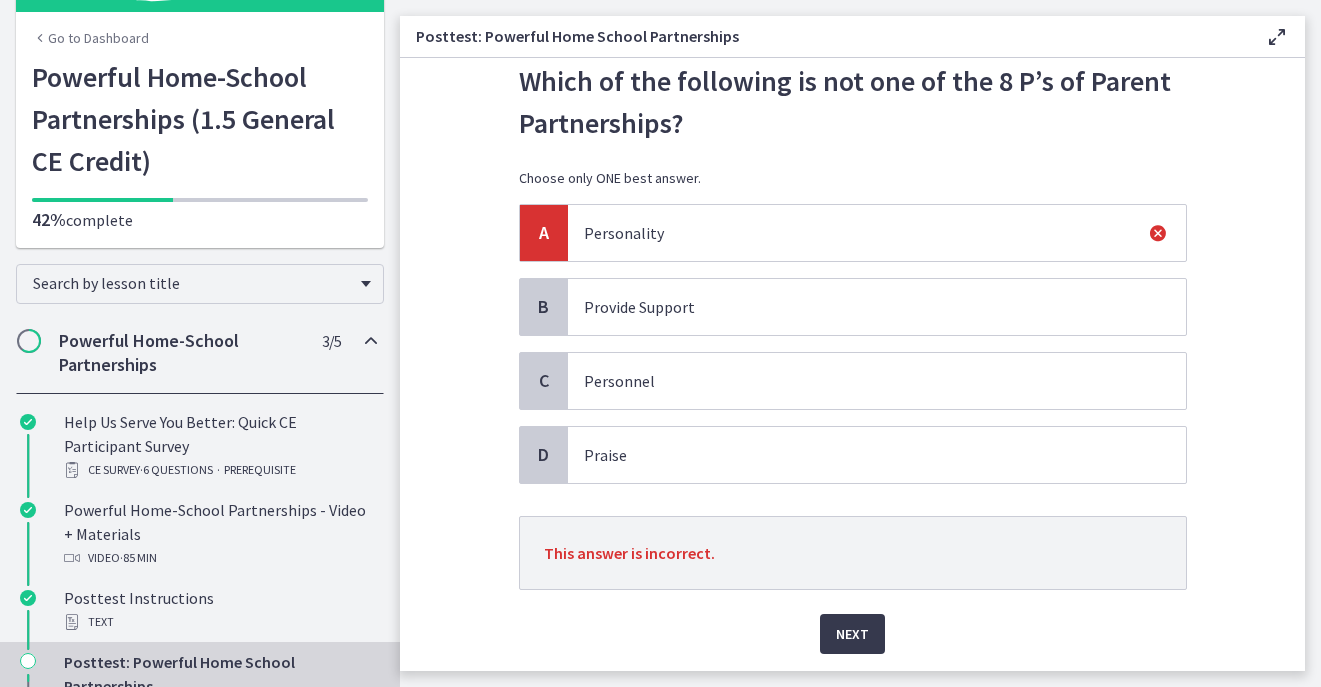 click on "Personality" at bounding box center (857, 233) 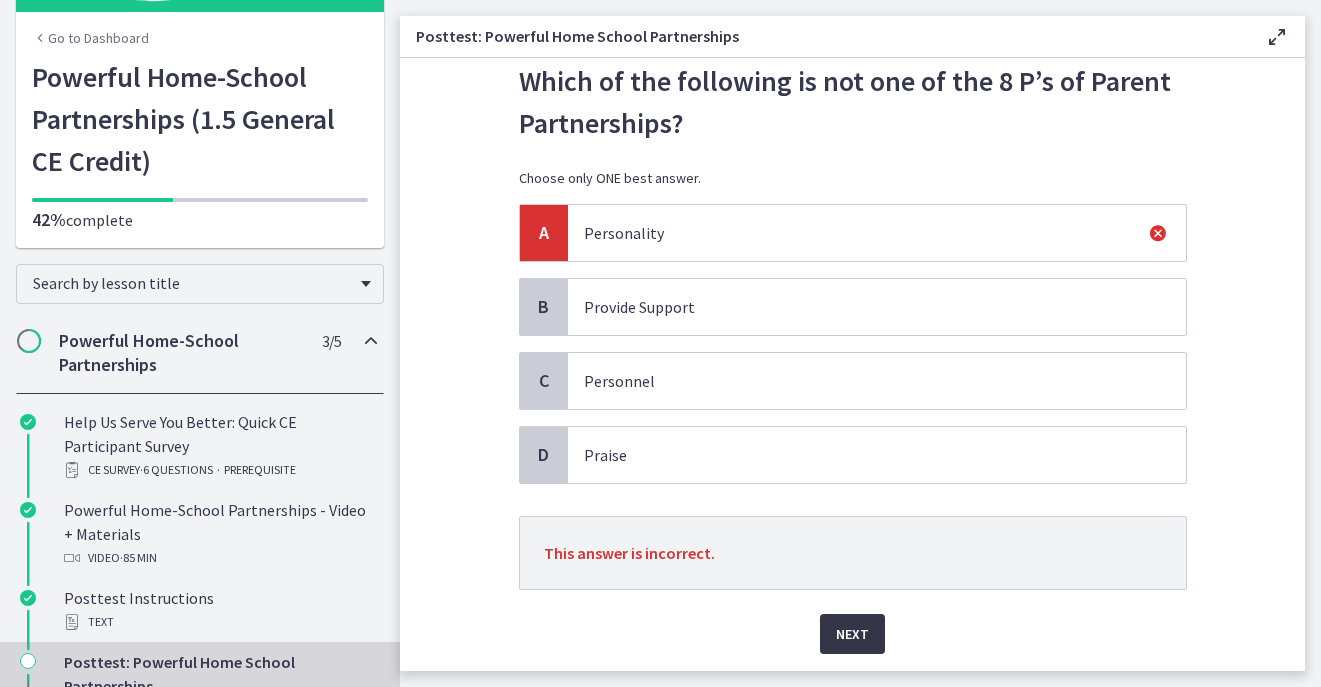 click on "Next" at bounding box center (852, 634) 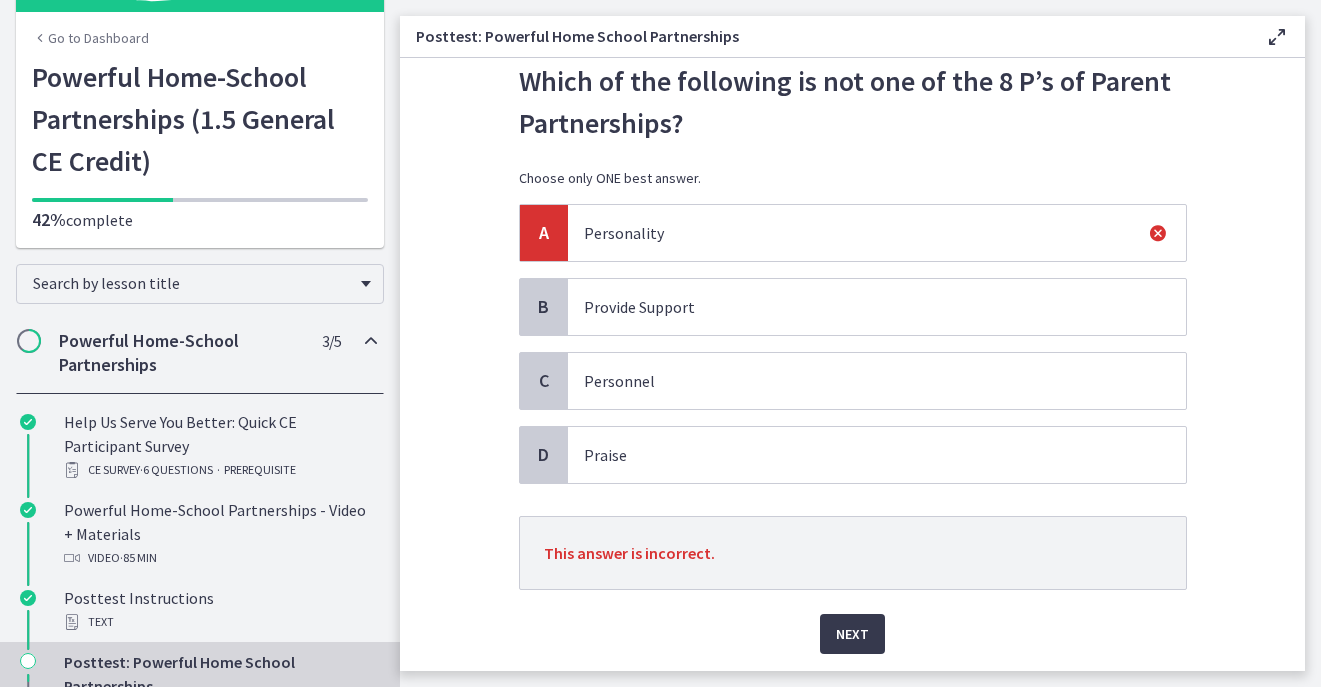 scroll, scrollTop: 0, scrollLeft: 0, axis: both 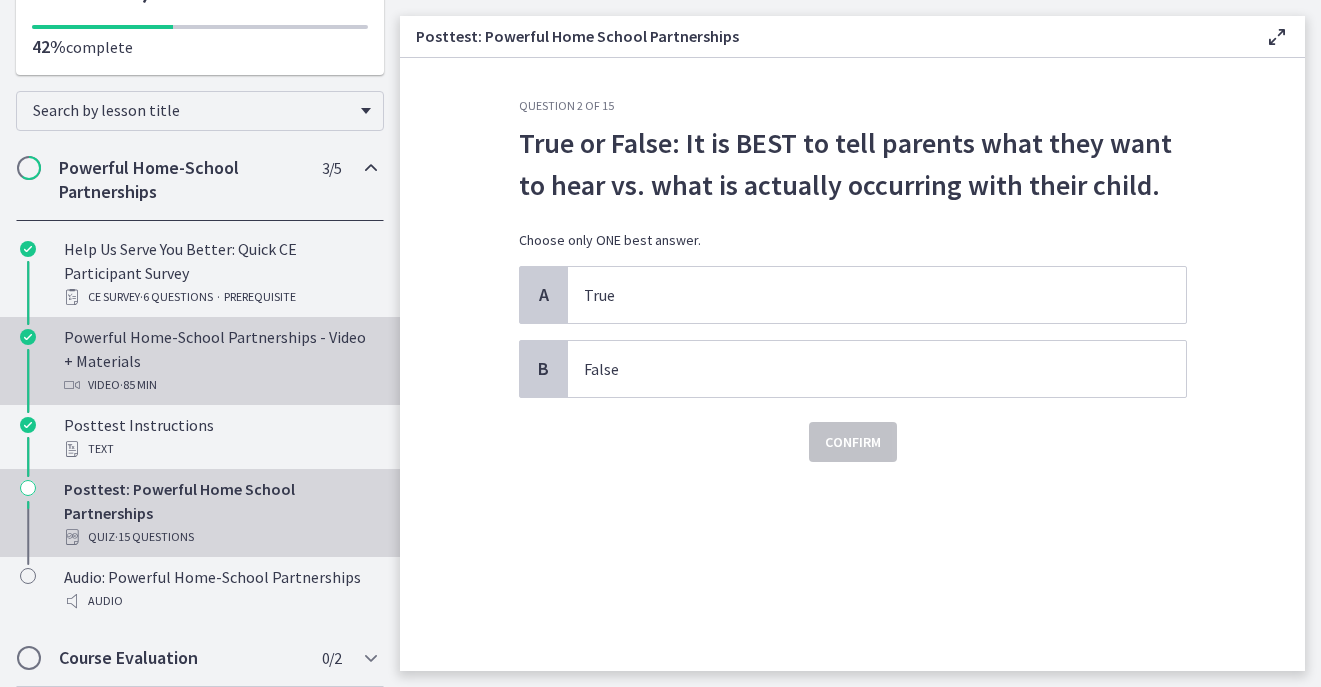 click on "Video
·  85 min" at bounding box center [220, 385] 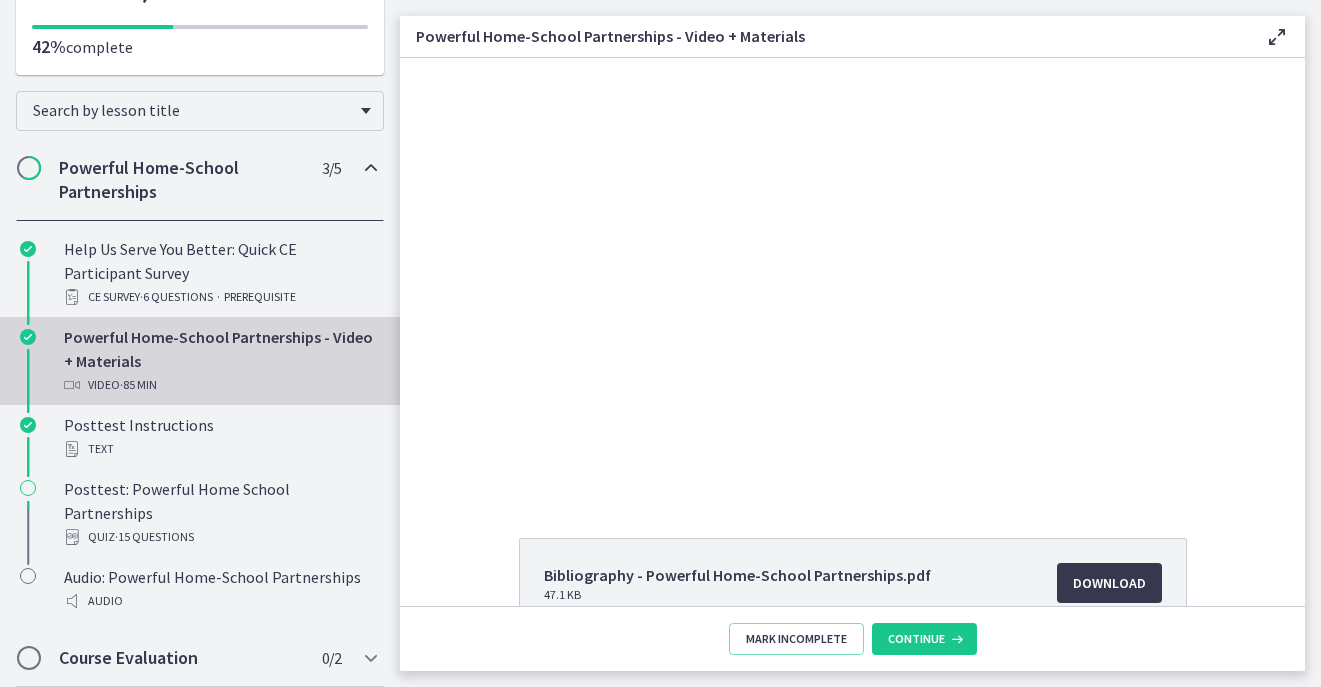 scroll, scrollTop: 0, scrollLeft: 0, axis: both 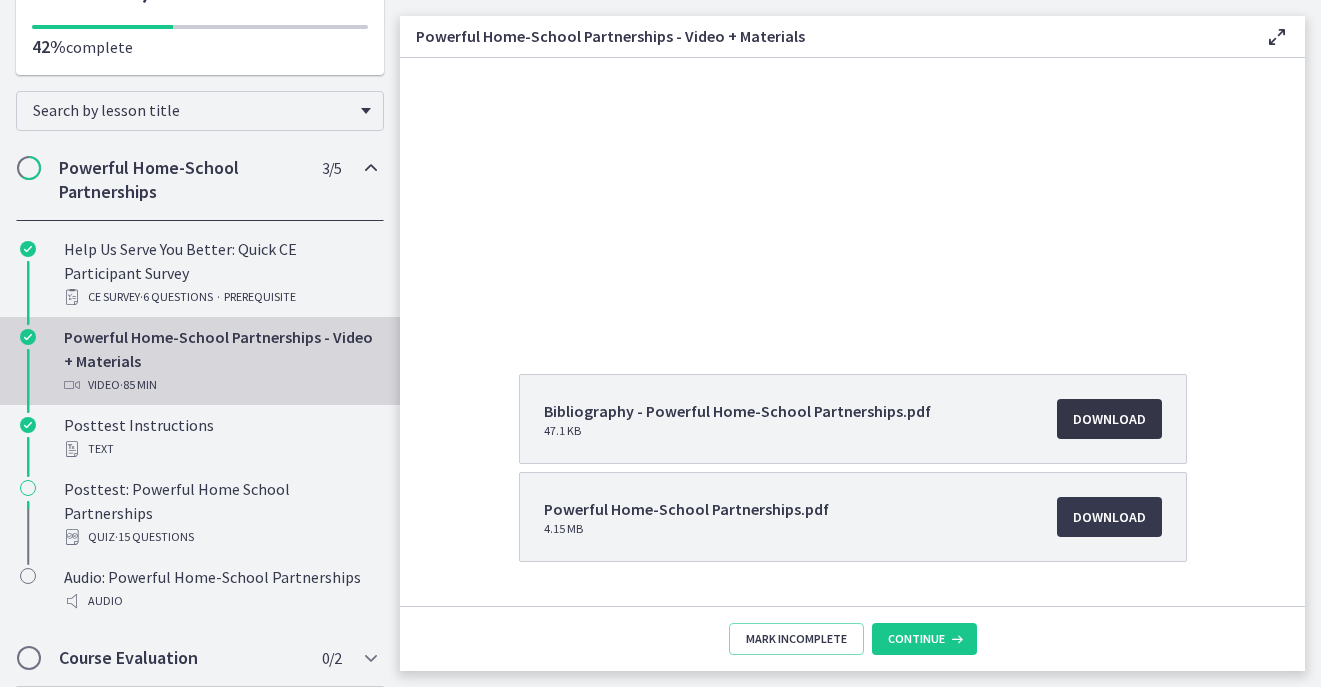 click on "Download
Opens in a new window" at bounding box center (1109, 419) 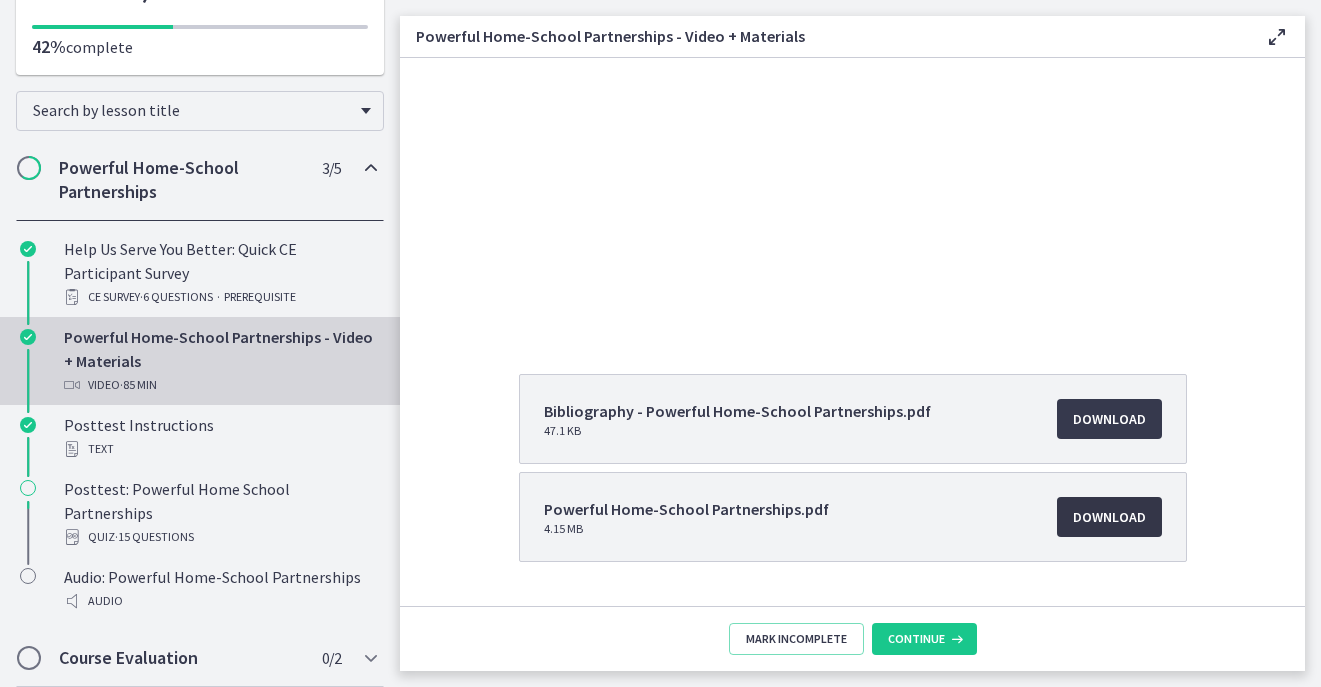 click on "Download
Opens in a new window" at bounding box center [1109, 517] 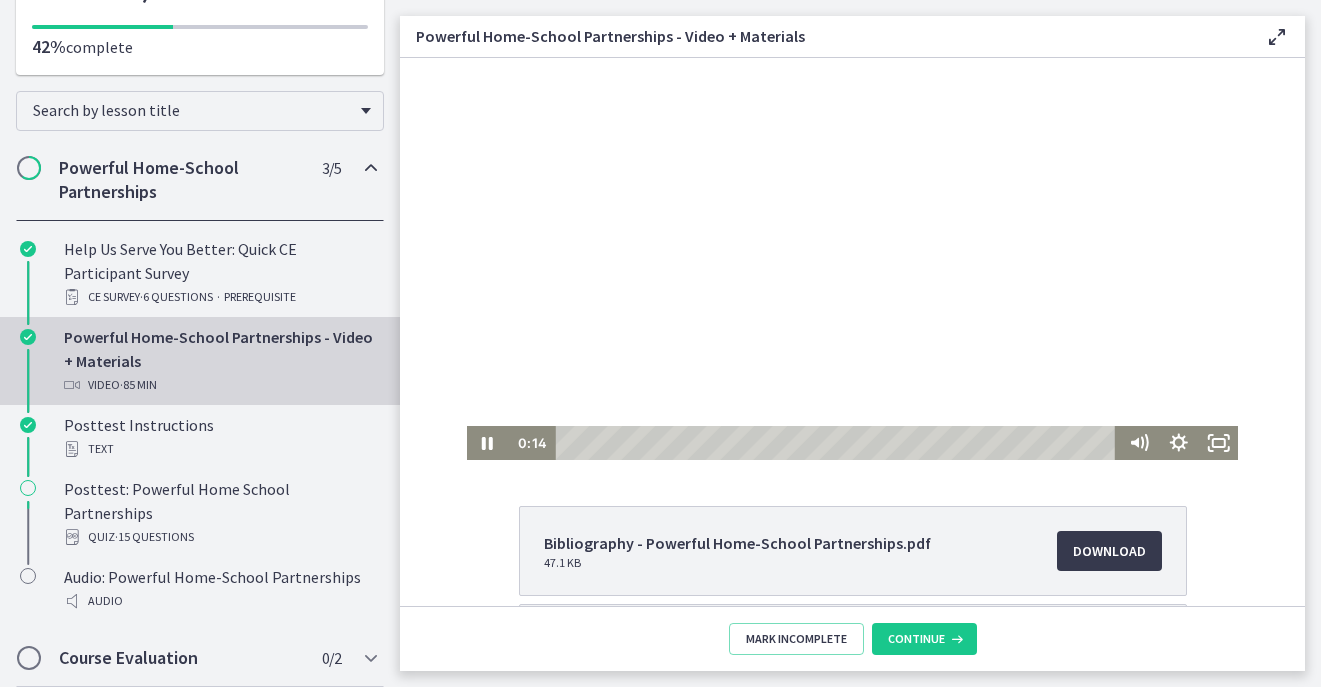 scroll, scrollTop: 0, scrollLeft: 0, axis: both 